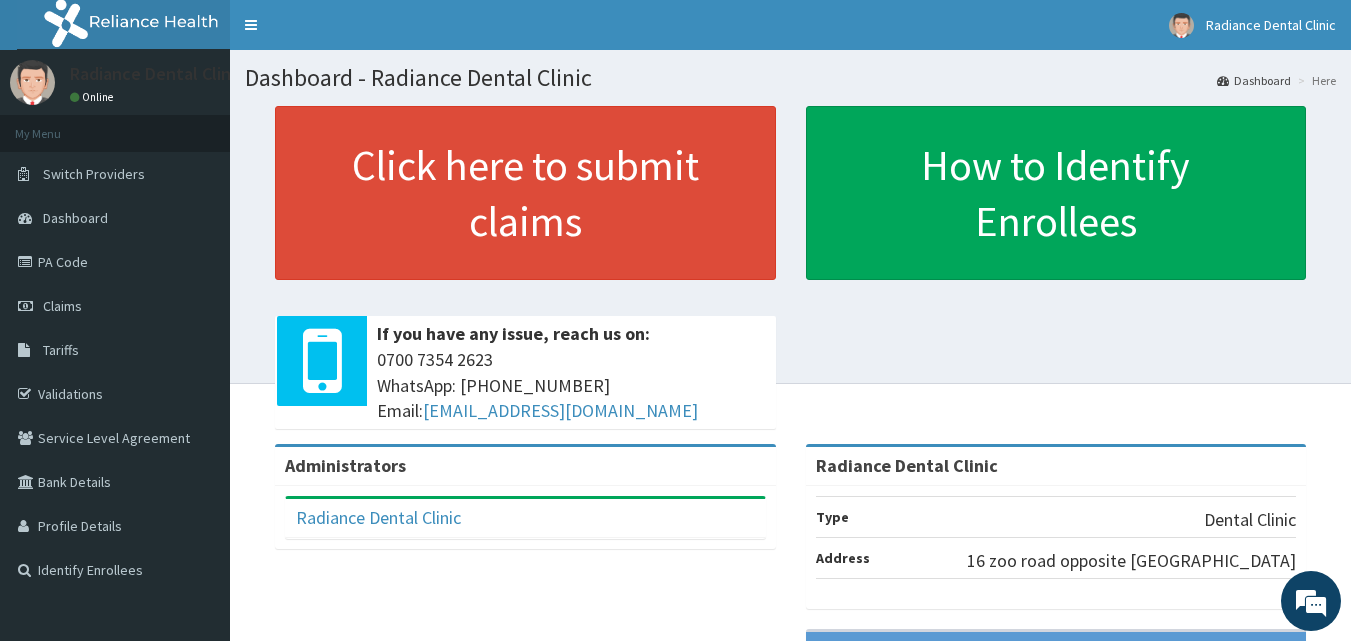 scroll, scrollTop: 0, scrollLeft: 0, axis: both 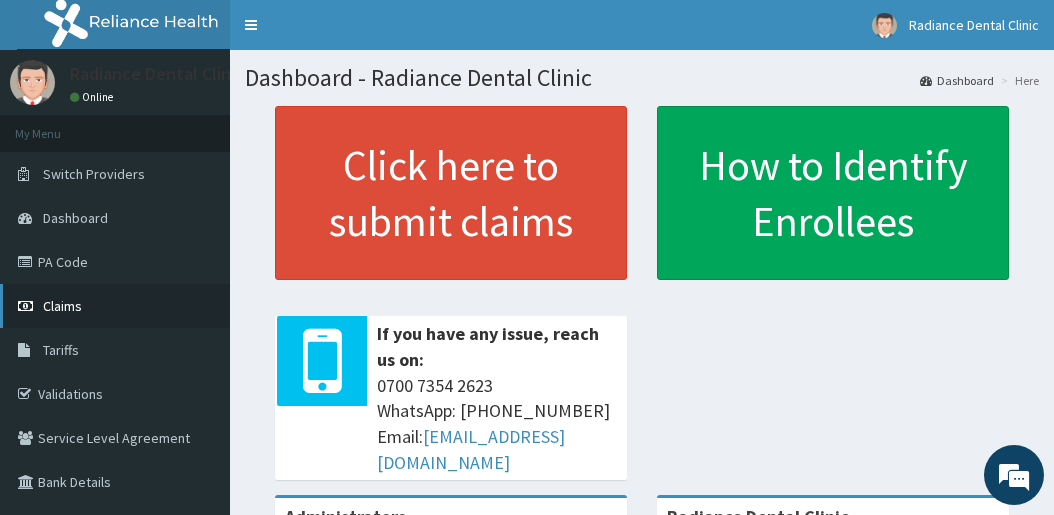 click on "Claims" at bounding box center (115, 306) 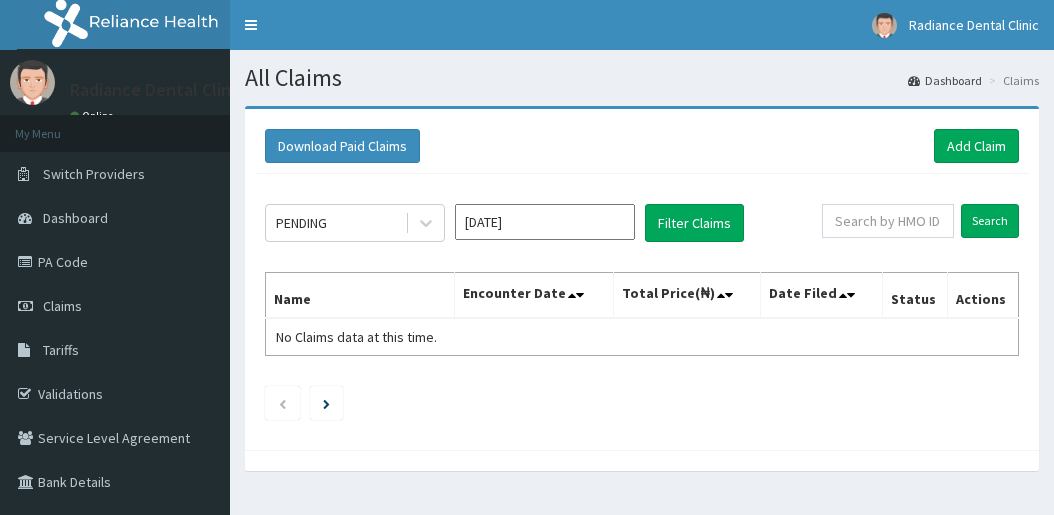 scroll, scrollTop: 0, scrollLeft: 0, axis: both 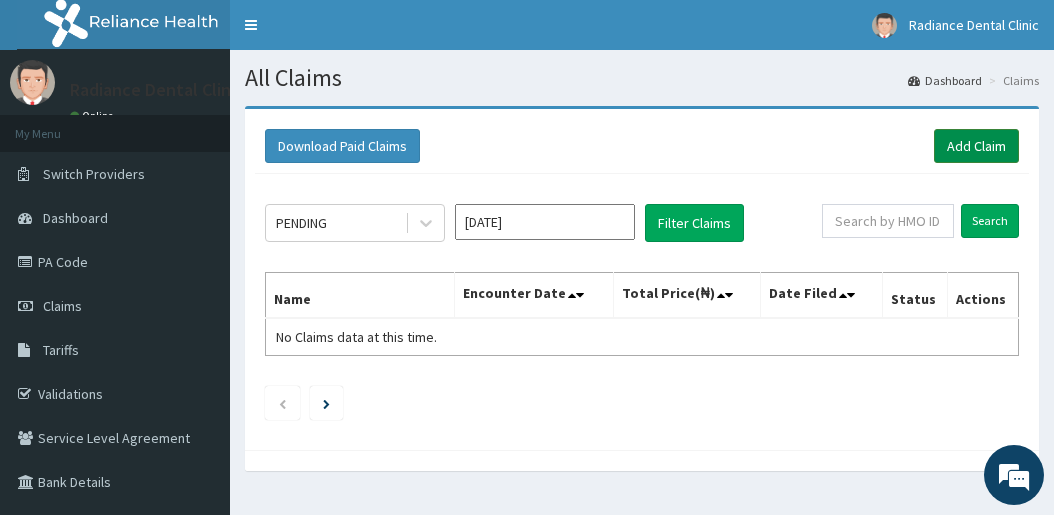 click on "Add Claim" at bounding box center [976, 146] 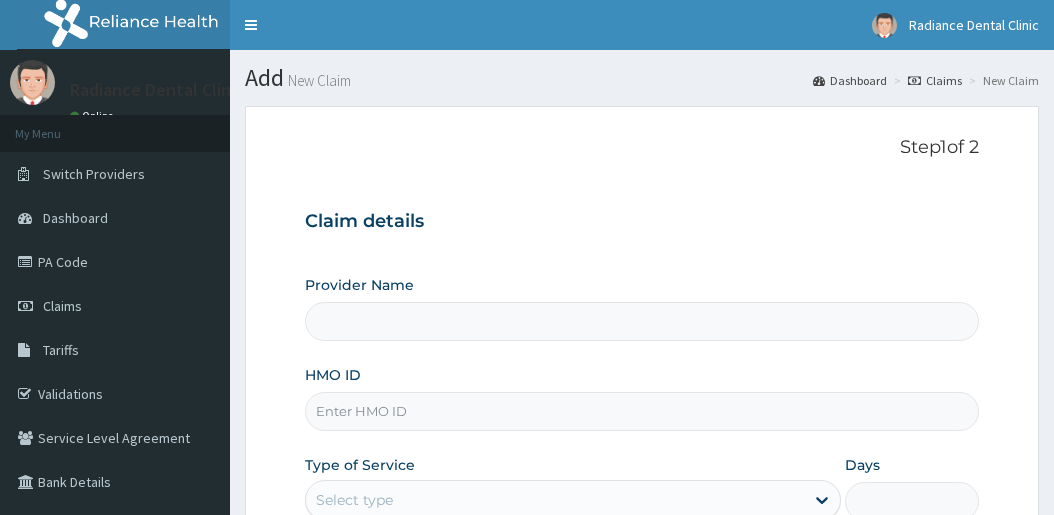 scroll, scrollTop: 0, scrollLeft: 0, axis: both 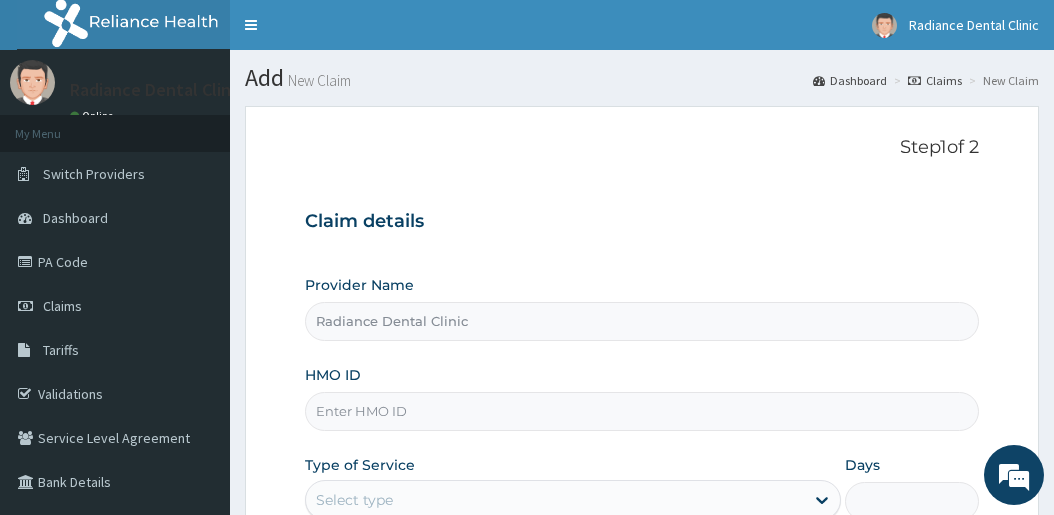 click on "HMO ID" at bounding box center [641, 411] 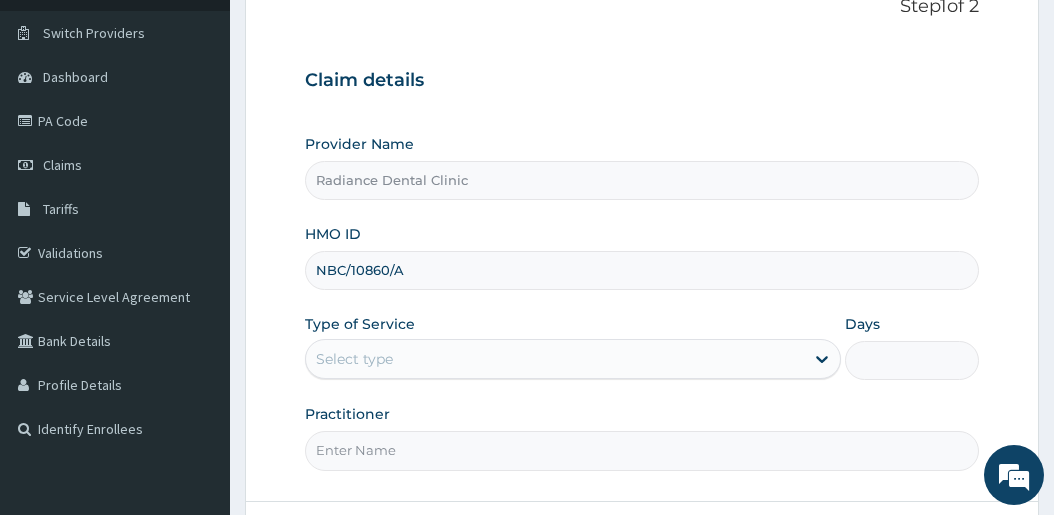 scroll, scrollTop: 144, scrollLeft: 0, axis: vertical 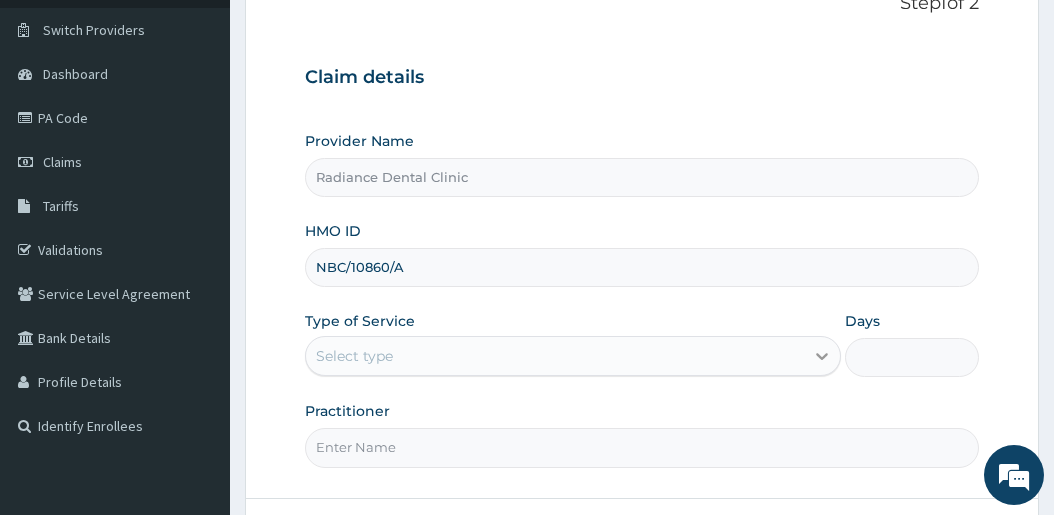 type on "NBC/10860/A" 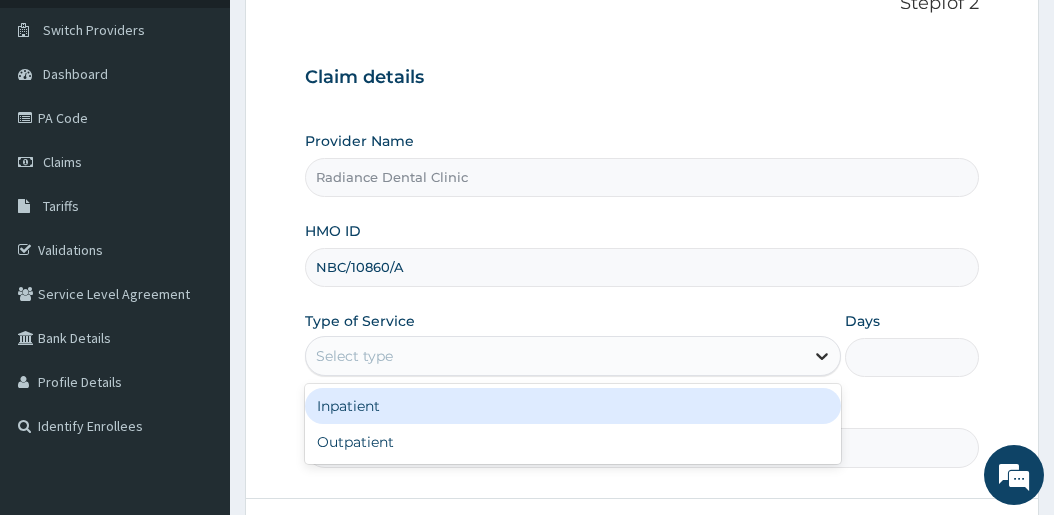 click 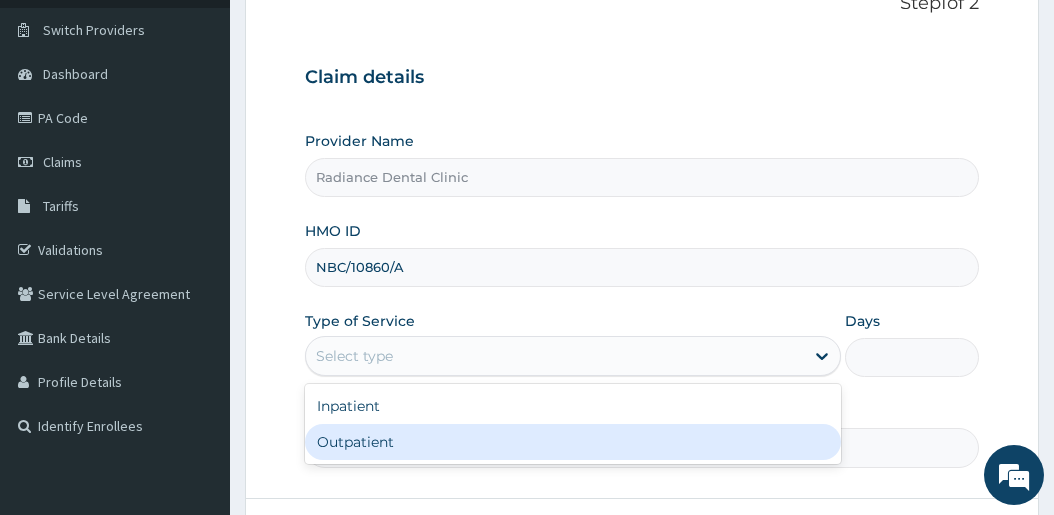 click on "Outpatient" at bounding box center [572, 442] 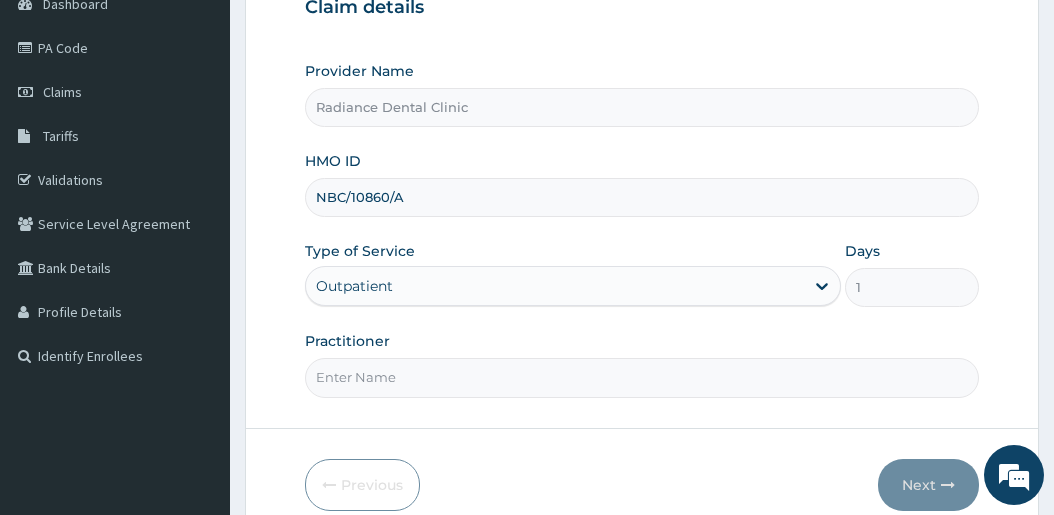 scroll, scrollTop: 221, scrollLeft: 0, axis: vertical 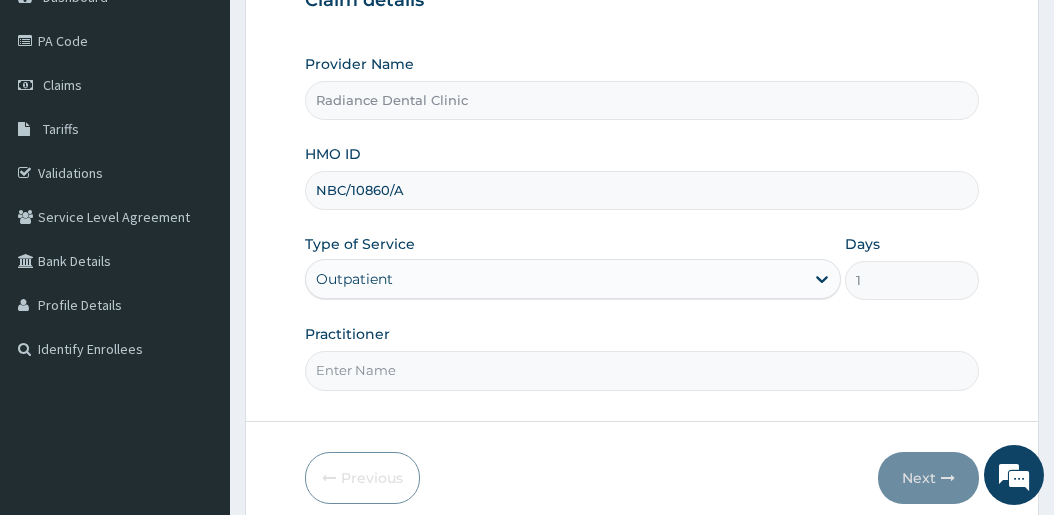 click on "Practitioner" at bounding box center (641, 370) 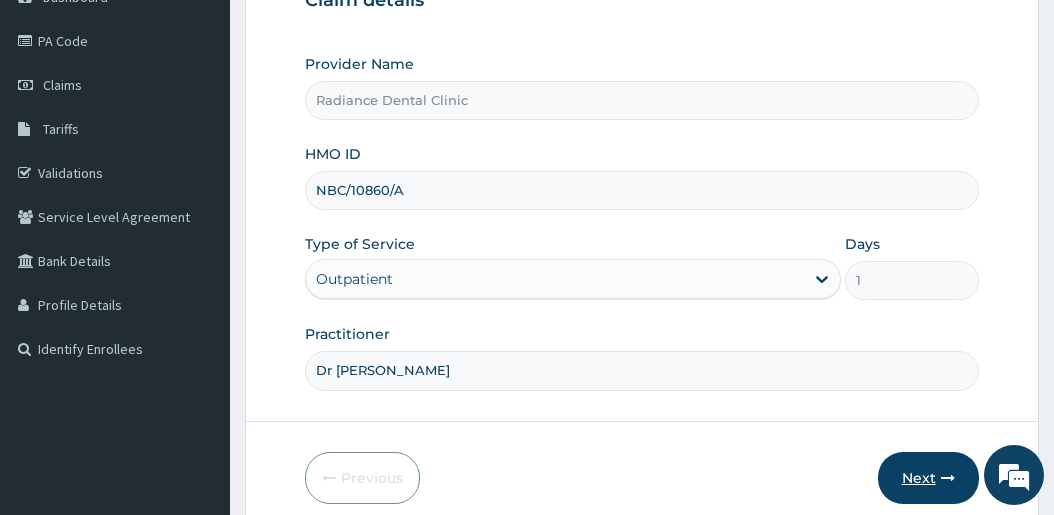 type on "Dr [PERSON_NAME]" 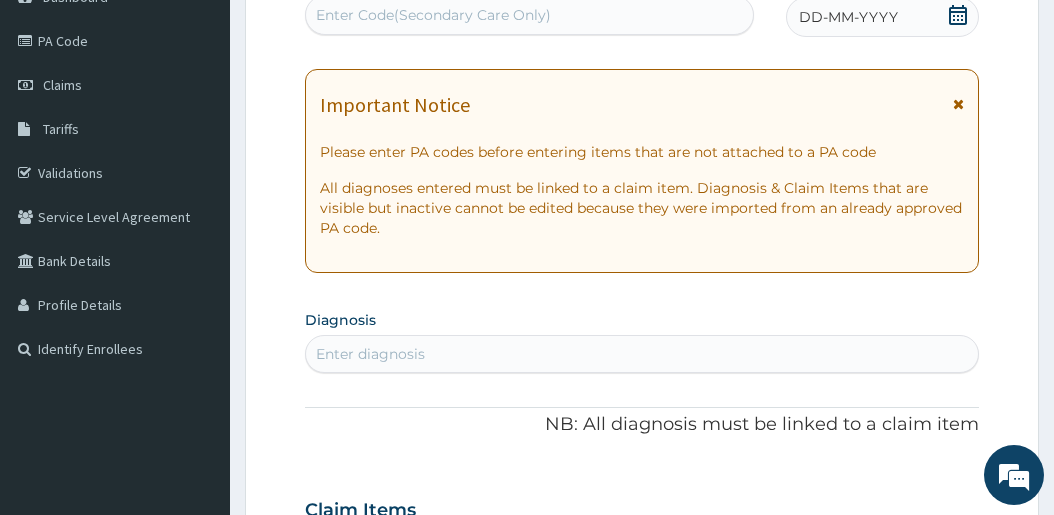 scroll, scrollTop: 0, scrollLeft: 0, axis: both 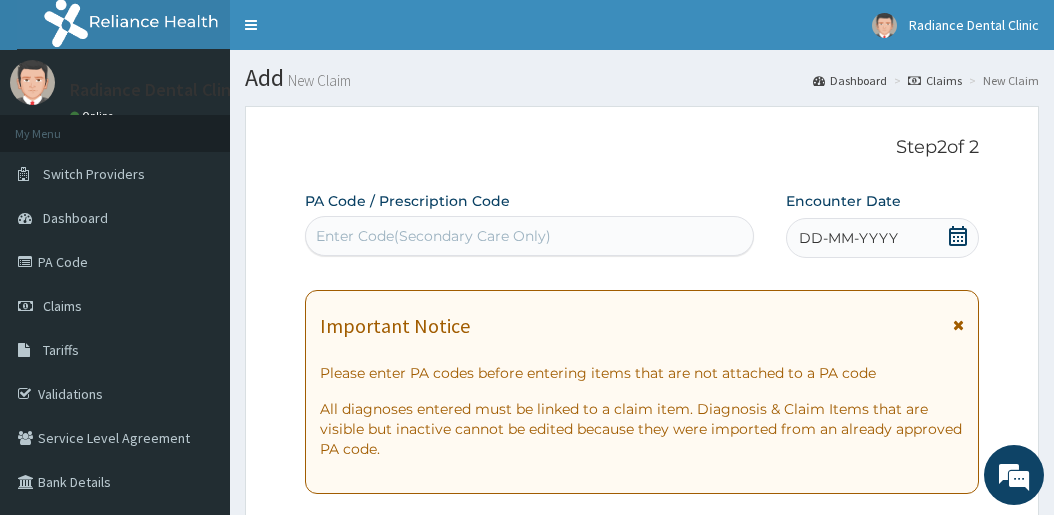 click on "Enter Code(Secondary Care Only)" at bounding box center [529, 236] 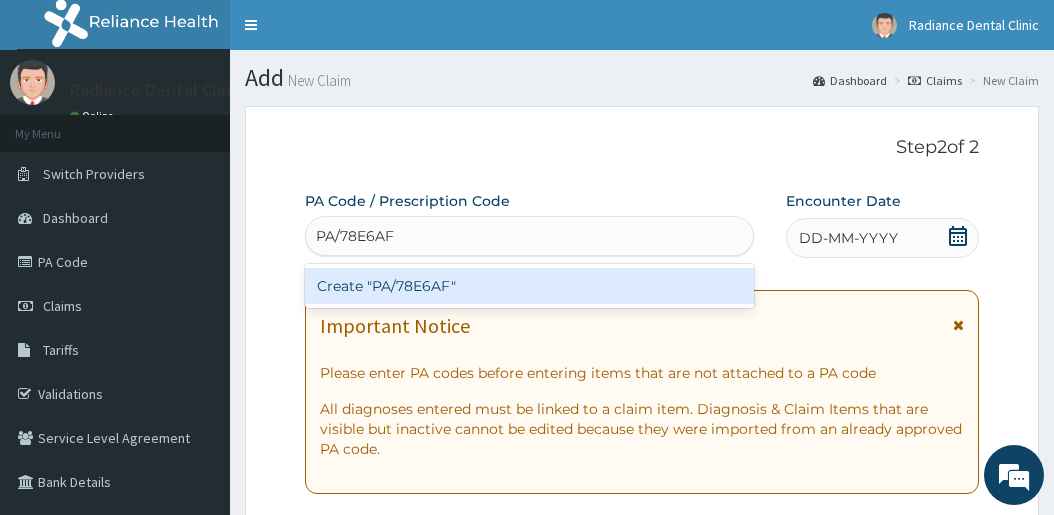 click on "Create "PA/78E6AF"" at bounding box center [529, 286] 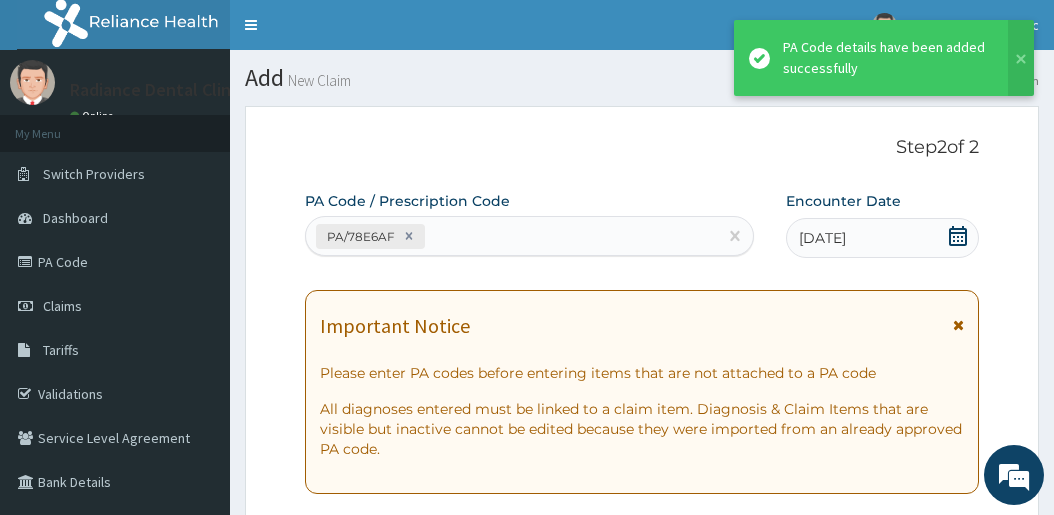 scroll, scrollTop: 871, scrollLeft: 0, axis: vertical 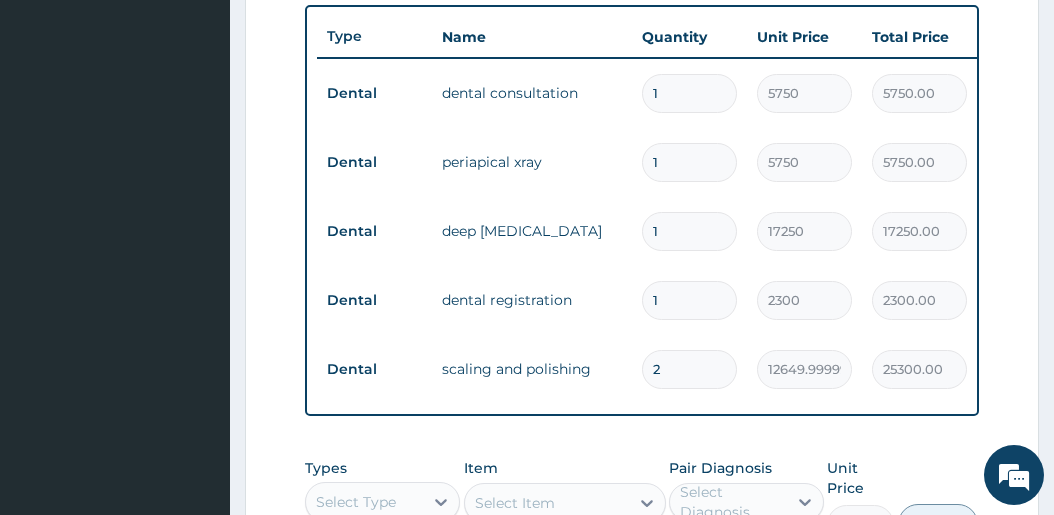click on "1" at bounding box center [689, 231] 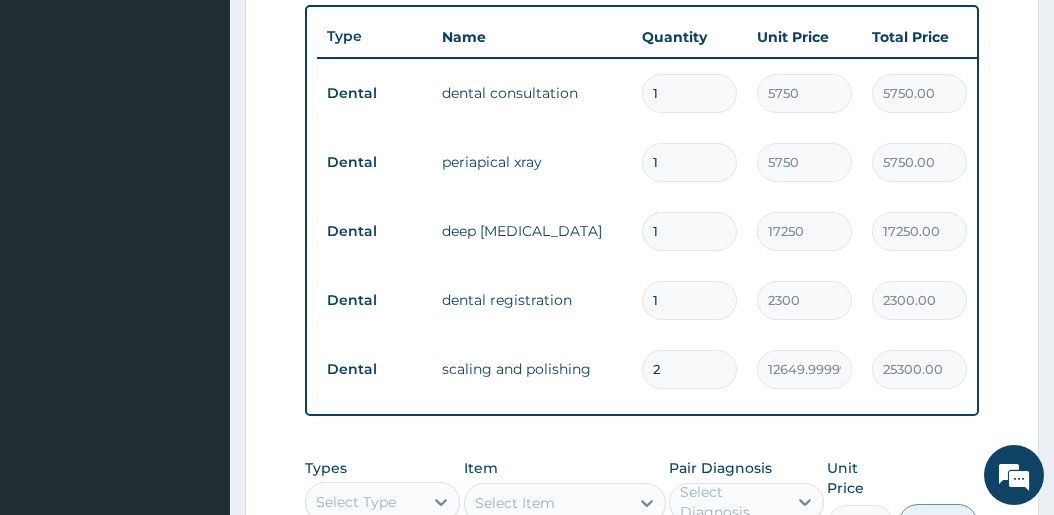 type on "12" 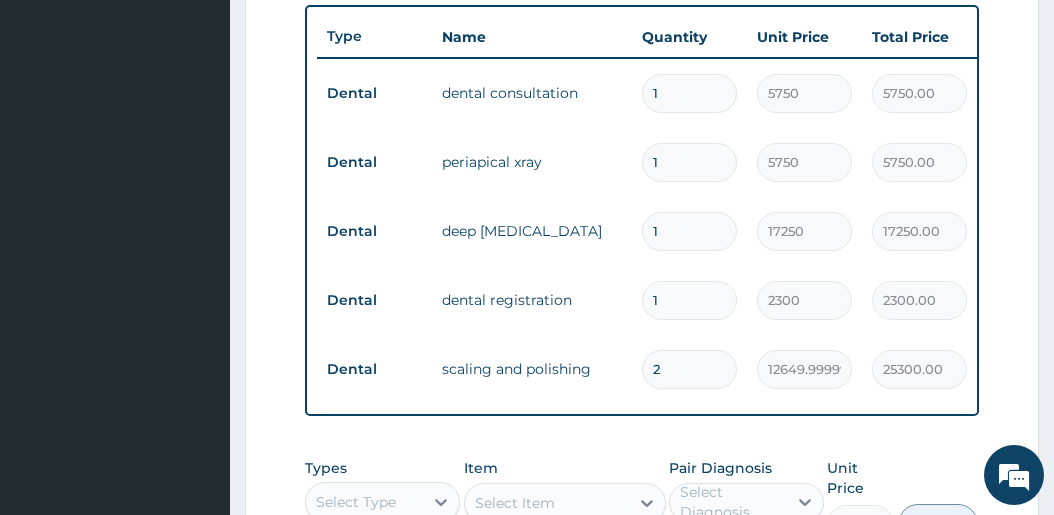 type on "207000.00" 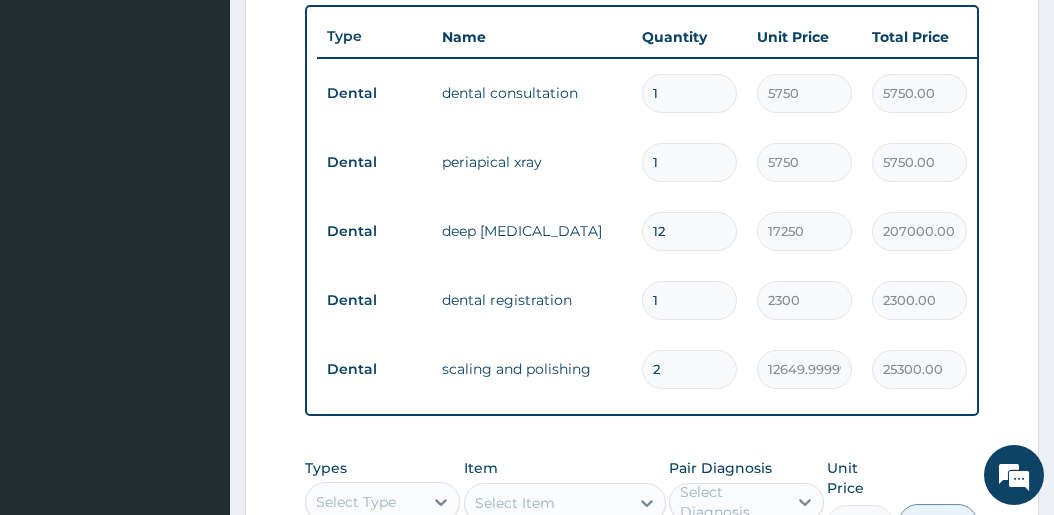 type on "1" 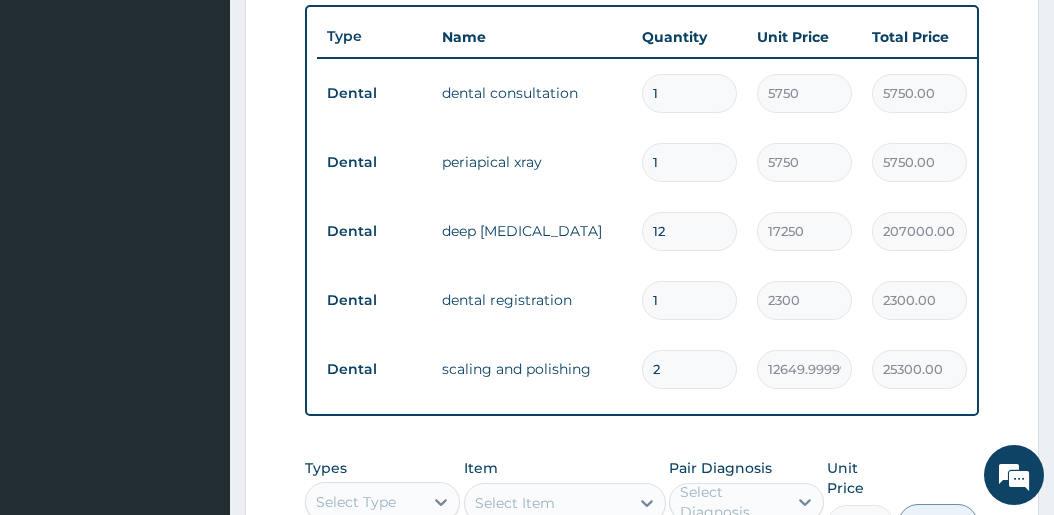type on "17250.00" 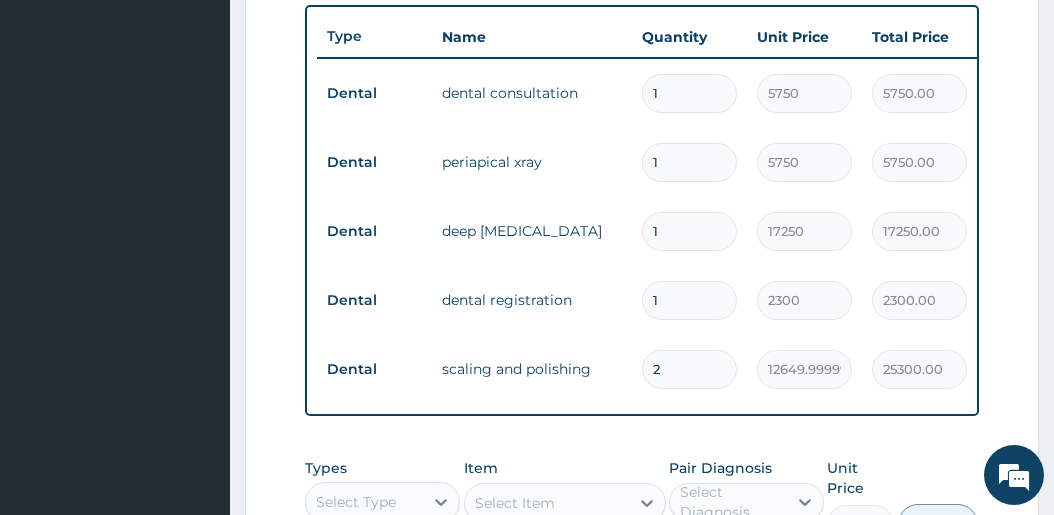 type 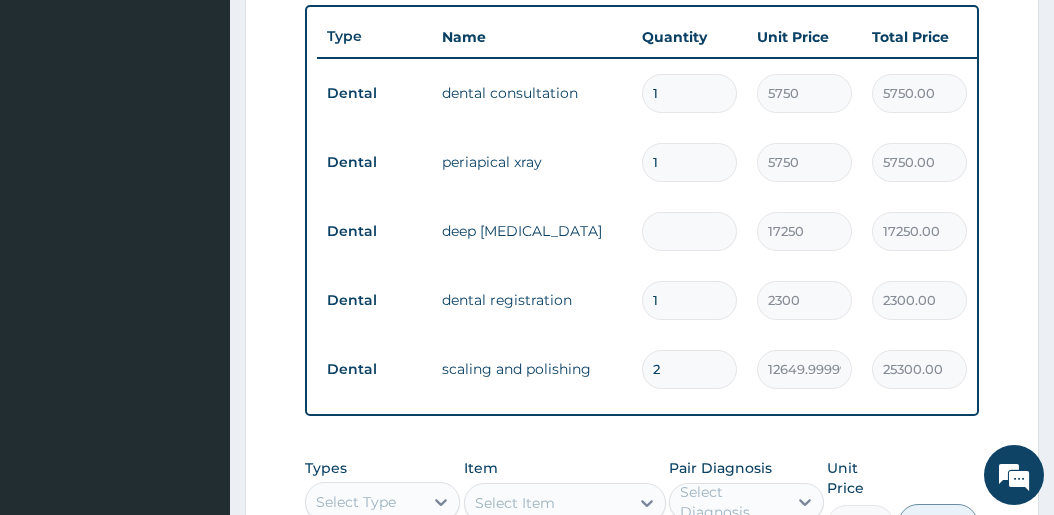 type on "0.00" 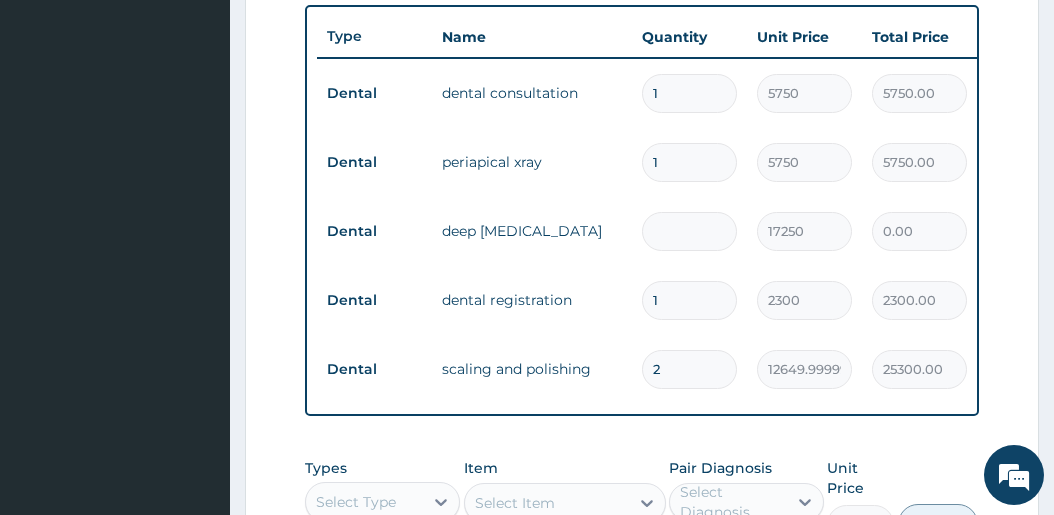 type on "3" 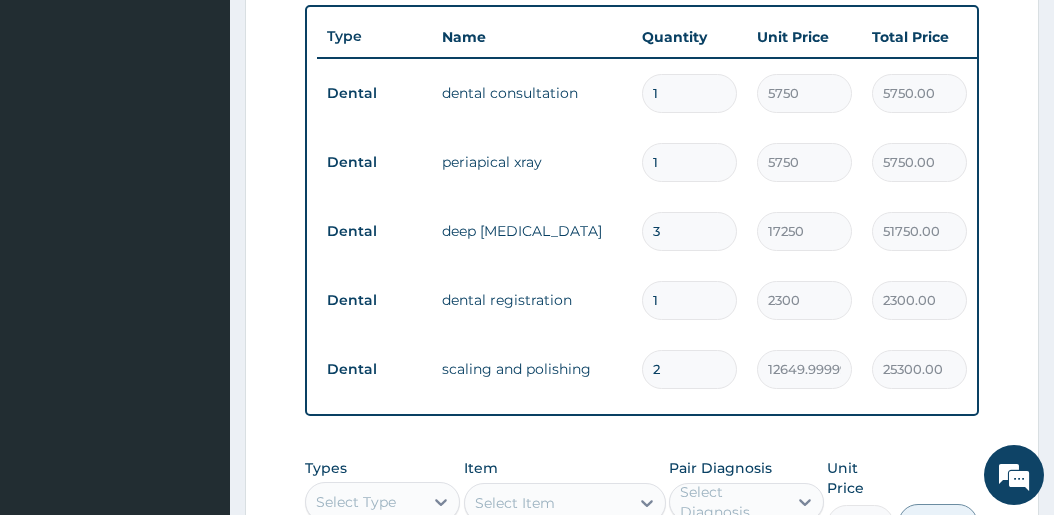 type on "3" 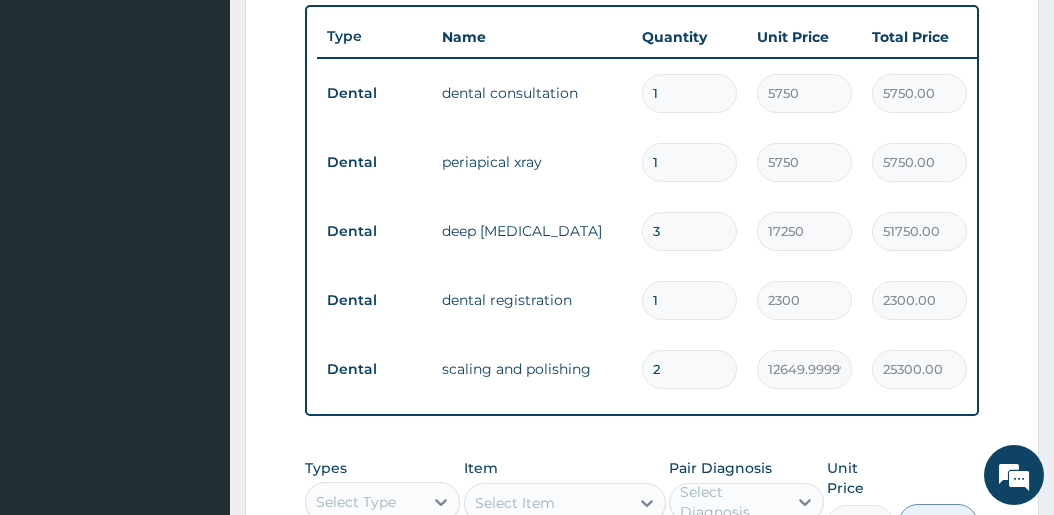 type 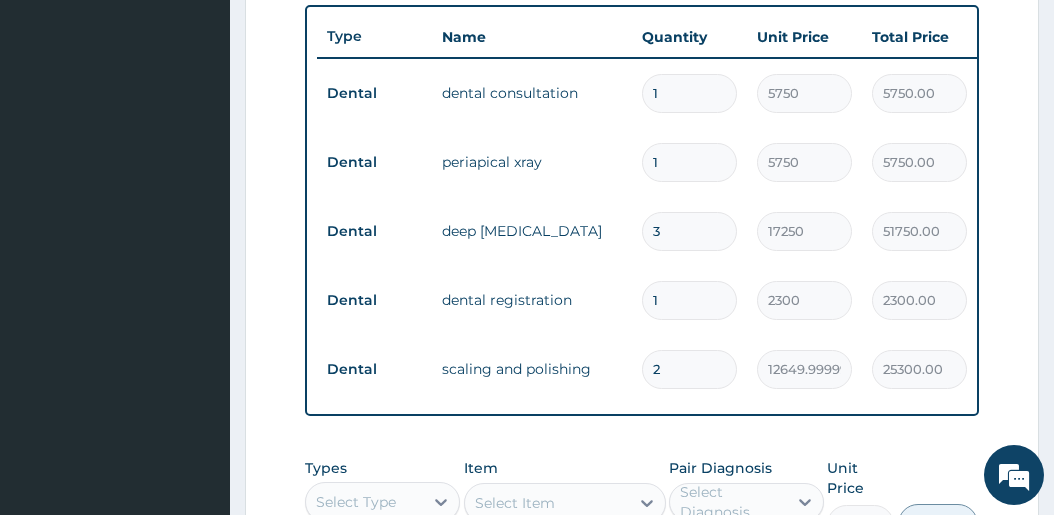 type on "0.00" 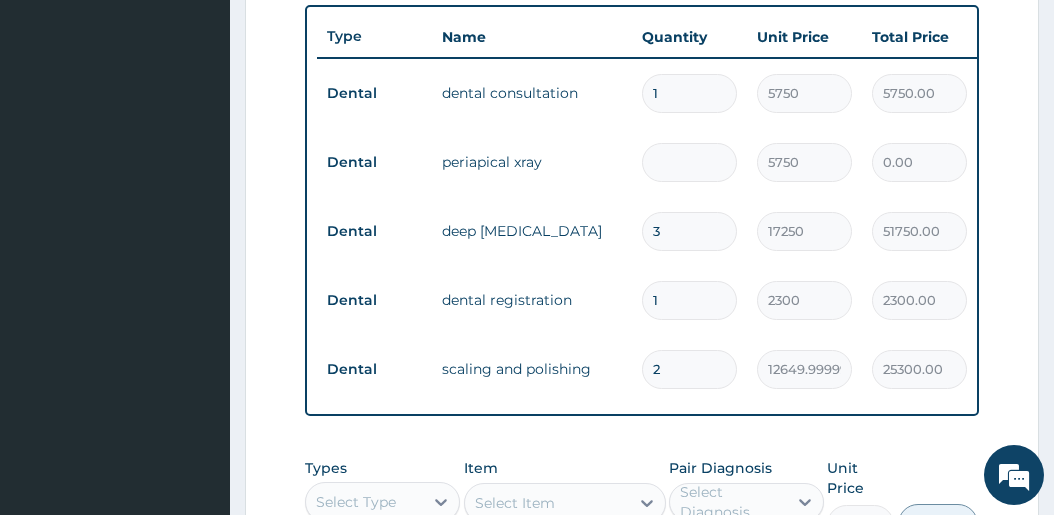 type on "2" 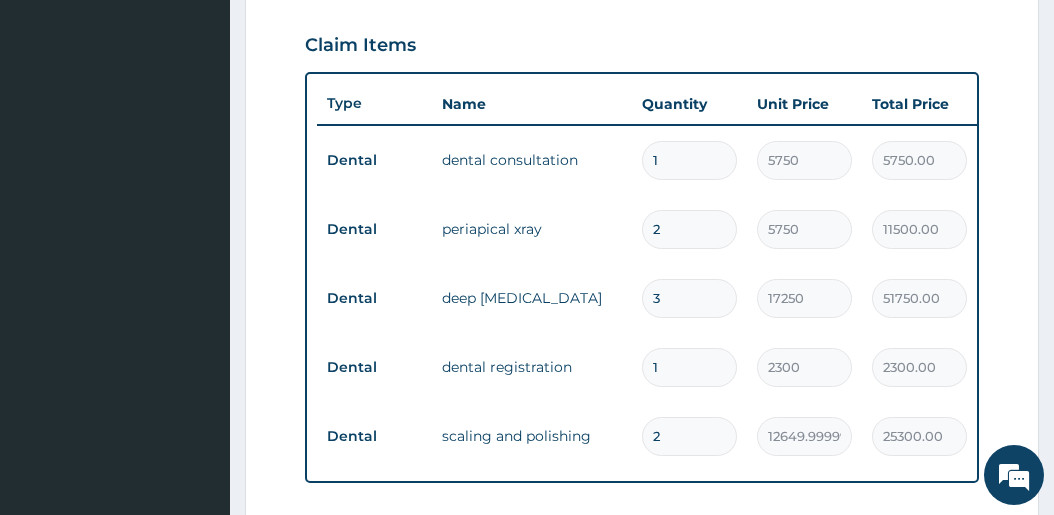scroll, scrollTop: 696, scrollLeft: 0, axis: vertical 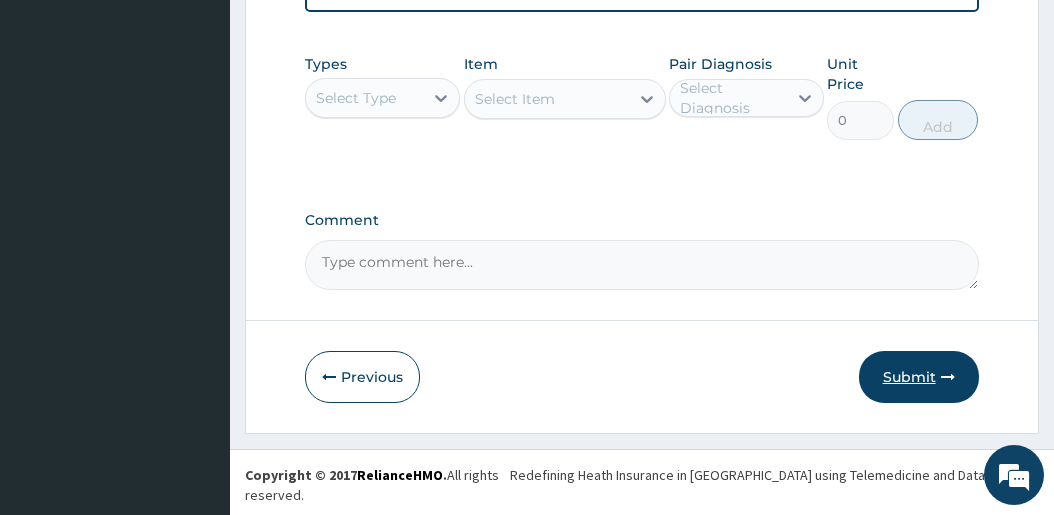 type on "2" 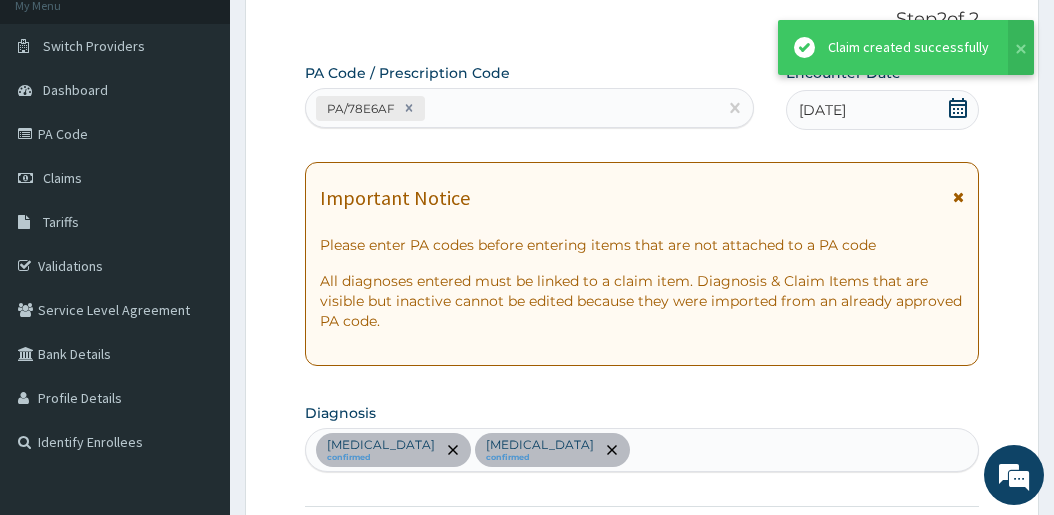 scroll, scrollTop: 1163, scrollLeft: 0, axis: vertical 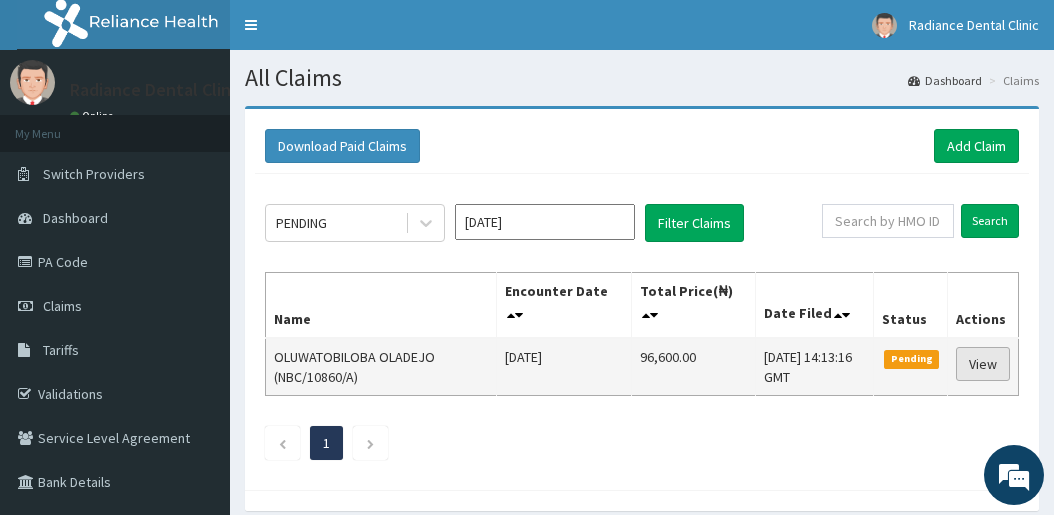 click on "View" at bounding box center (983, 364) 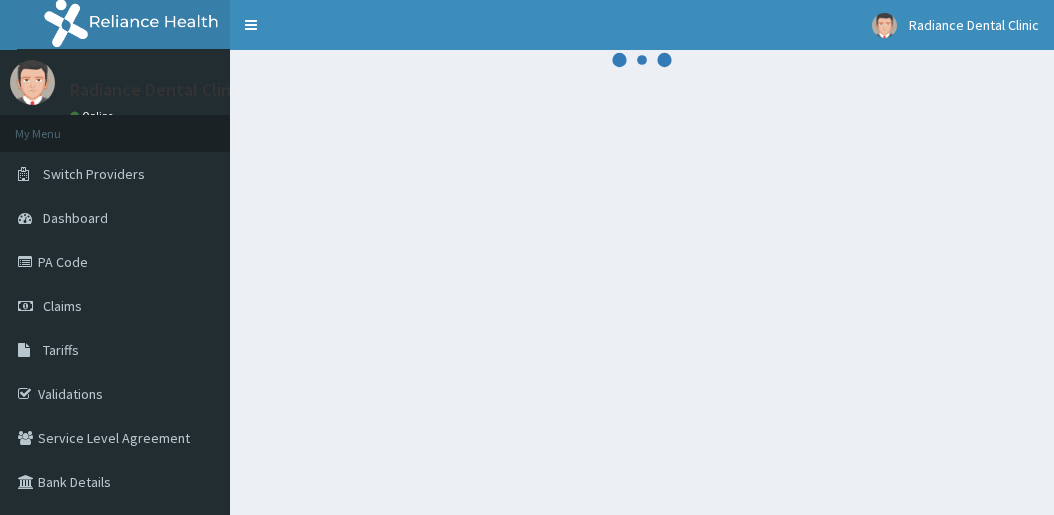 scroll, scrollTop: 0, scrollLeft: 0, axis: both 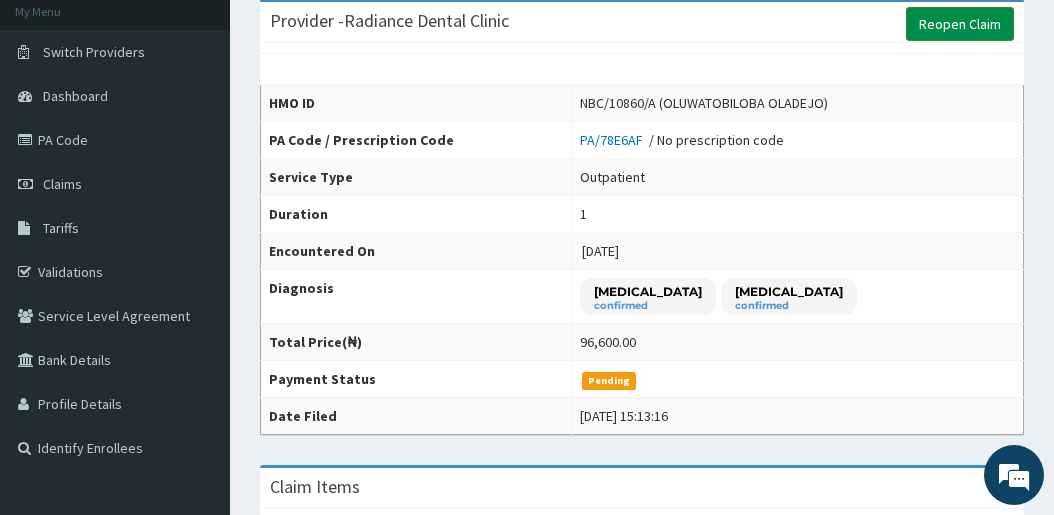 click on "Reopen Claim" at bounding box center (960, 24) 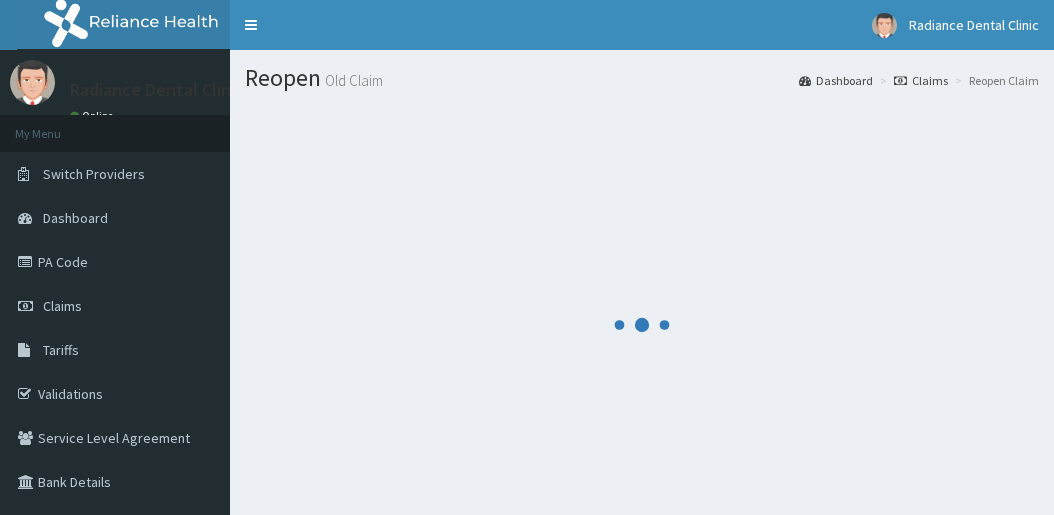 scroll, scrollTop: 0, scrollLeft: 0, axis: both 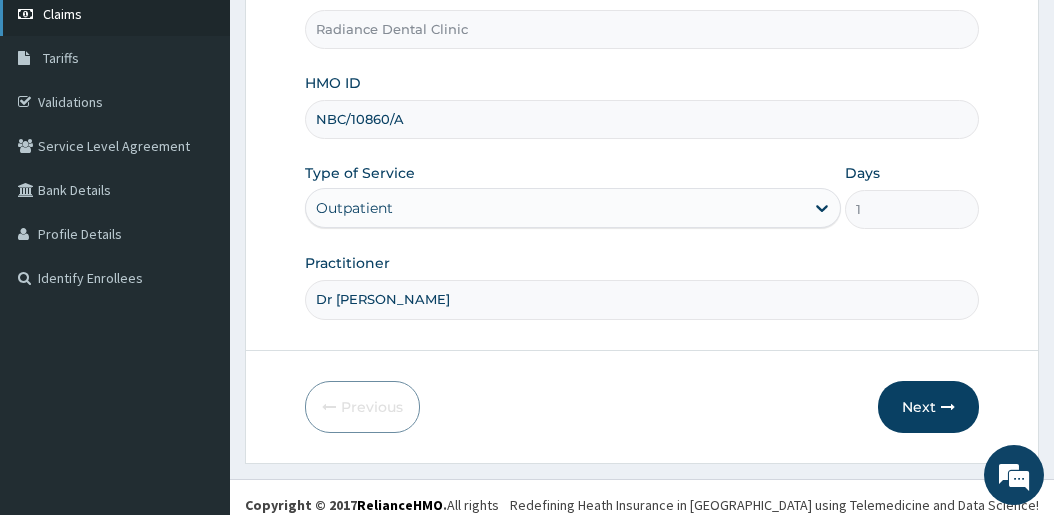 click on "Claims" at bounding box center (115, 14) 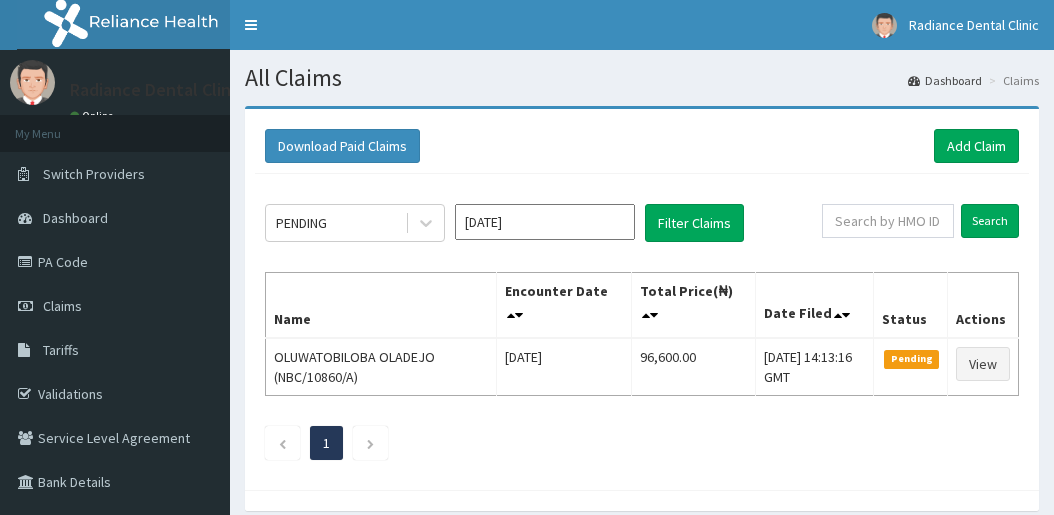 scroll, scrollTop: 0, scrollLeft: 0, axis: both 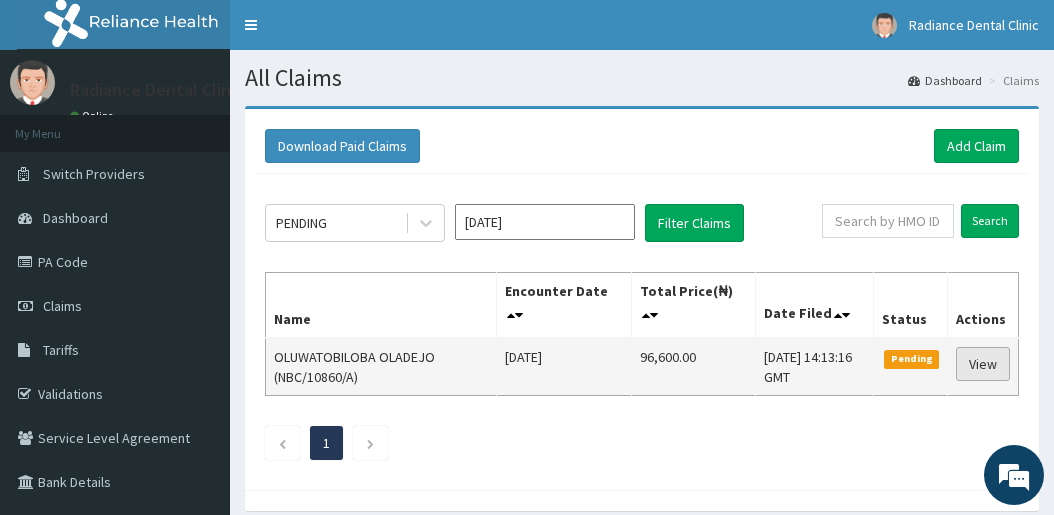 click on "View" at bounding box center [983, 364] 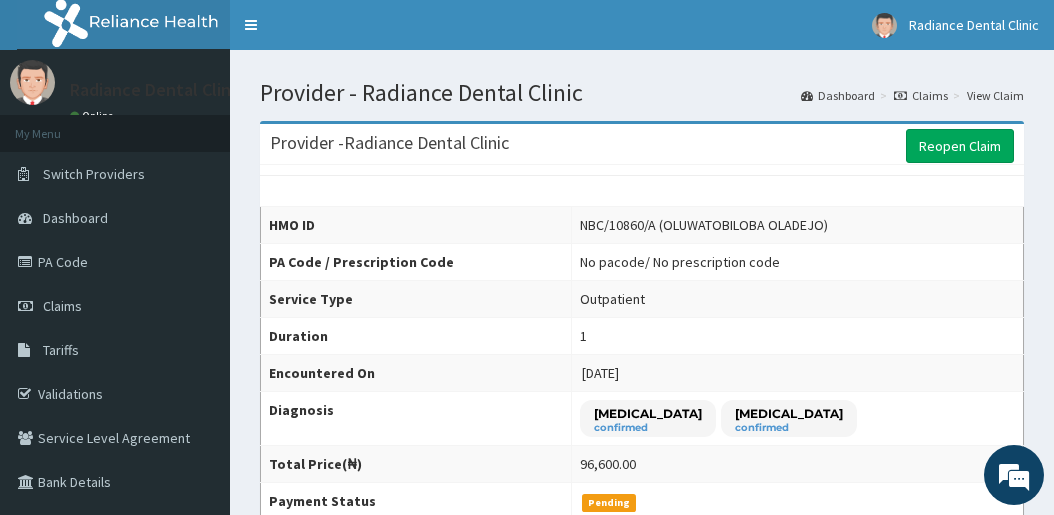 scroll, scrollTop: 0, scrollLeft: 0, axis: both 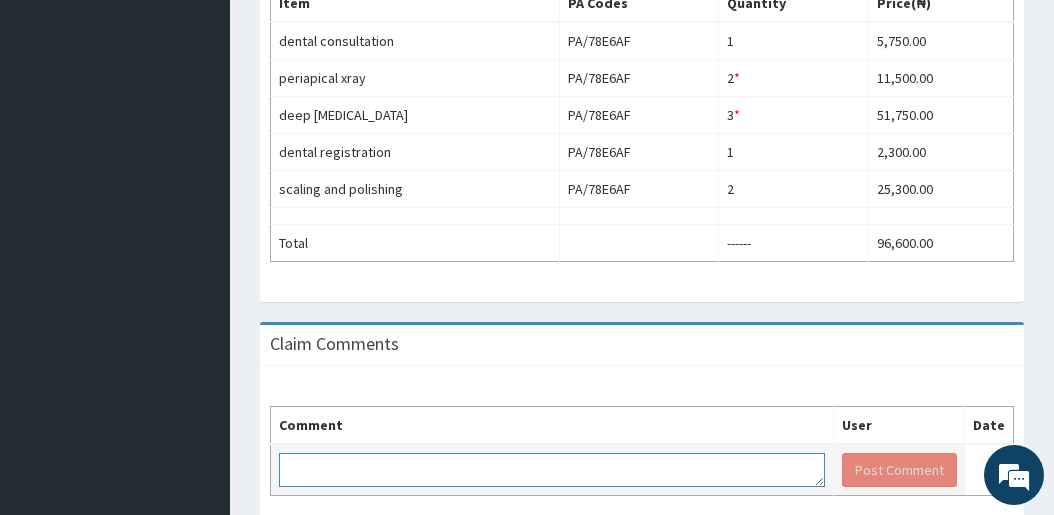click at bounding box center (552, 470) 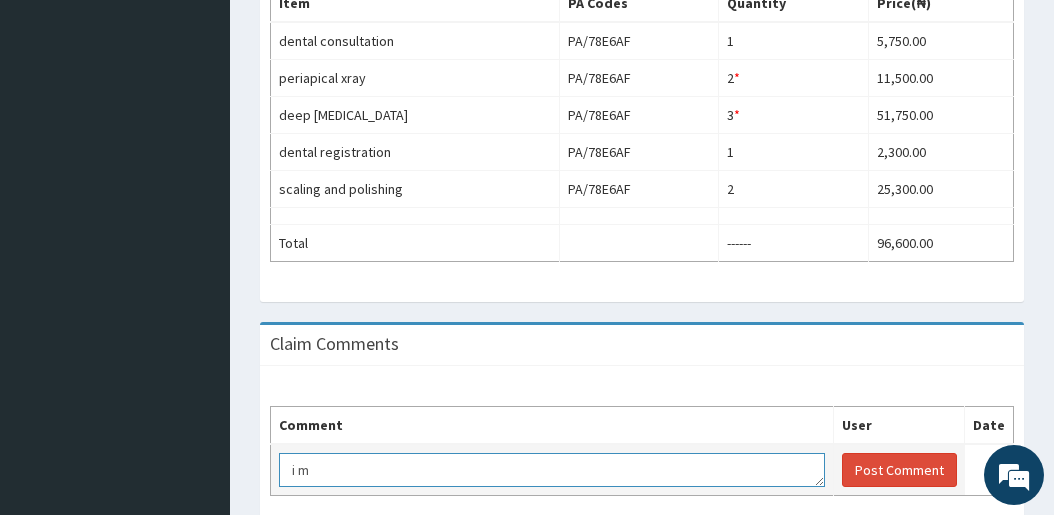 scroll, scrollTop: 0, scrollLeft: 0, axis: both 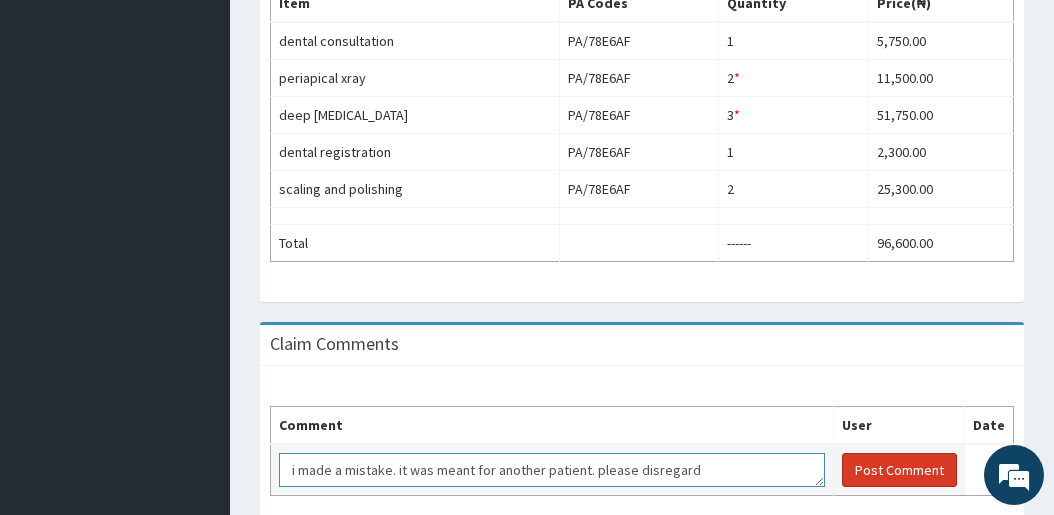 type on "i made a mistake. it was meant for another patient. please disregard" 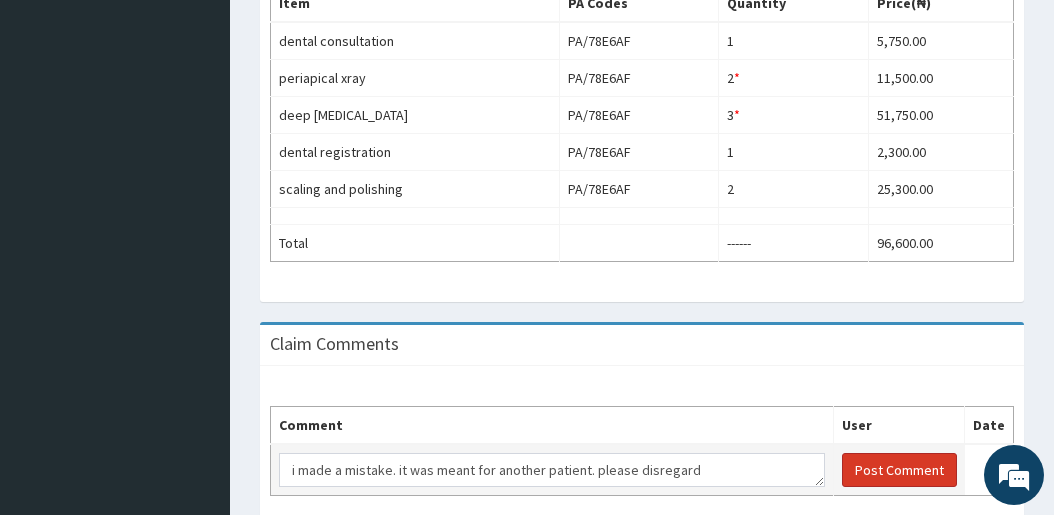 click on "Post Comment" at bounding box center [899, 470] 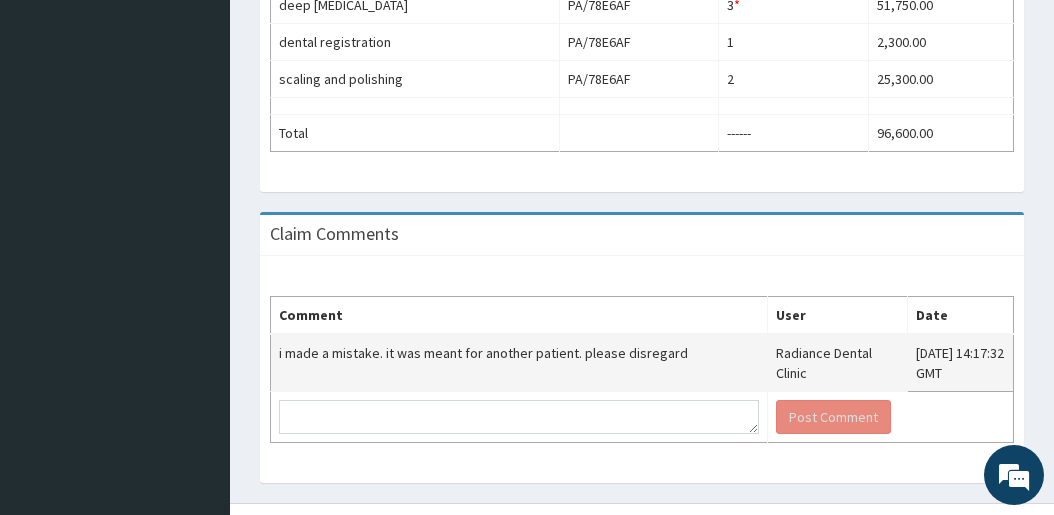 scroll, scrollTop: 836, scrollLeft: 0, axis: vertical 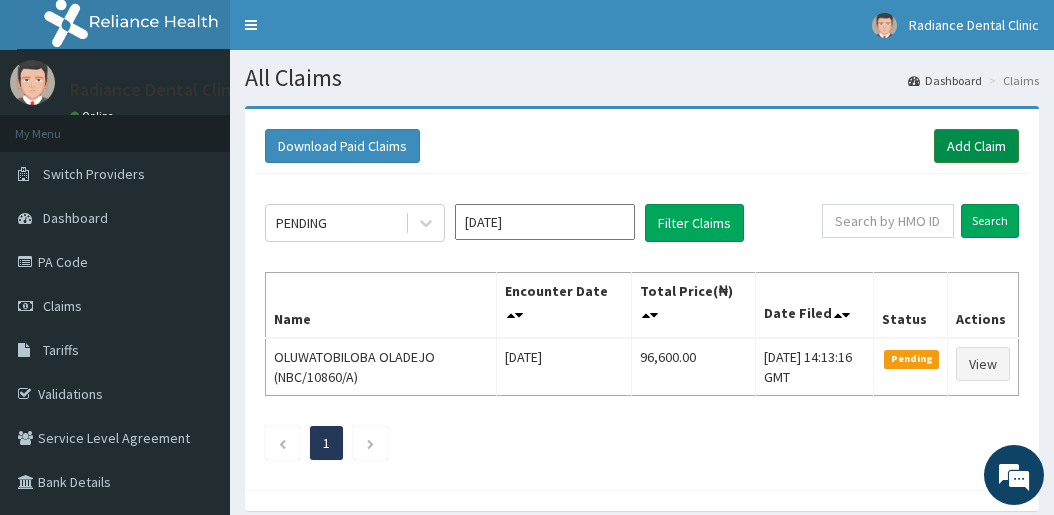 click on "Add Claim" at bounding box center (976, 146) 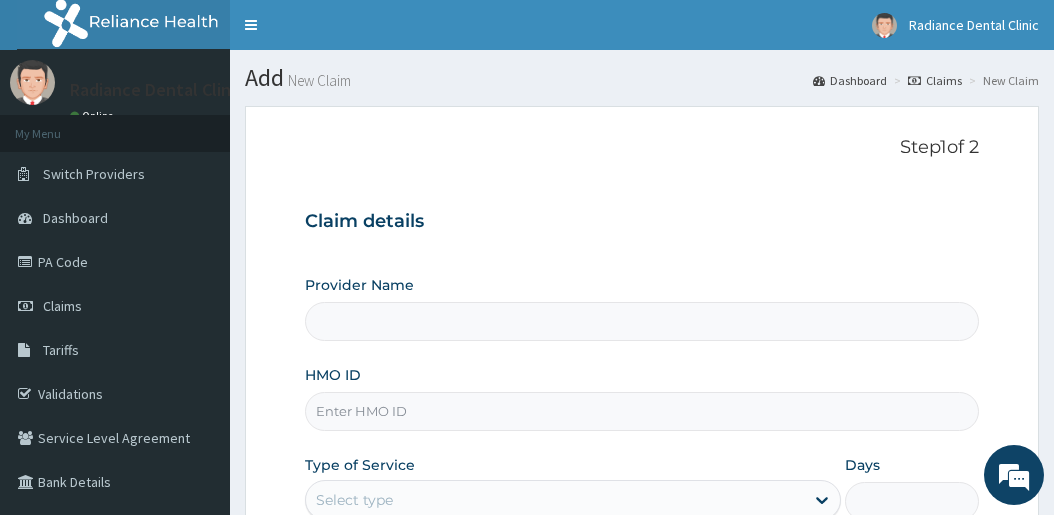 scroll, scrollTop: 0, scrollLeft: 0, axis: both 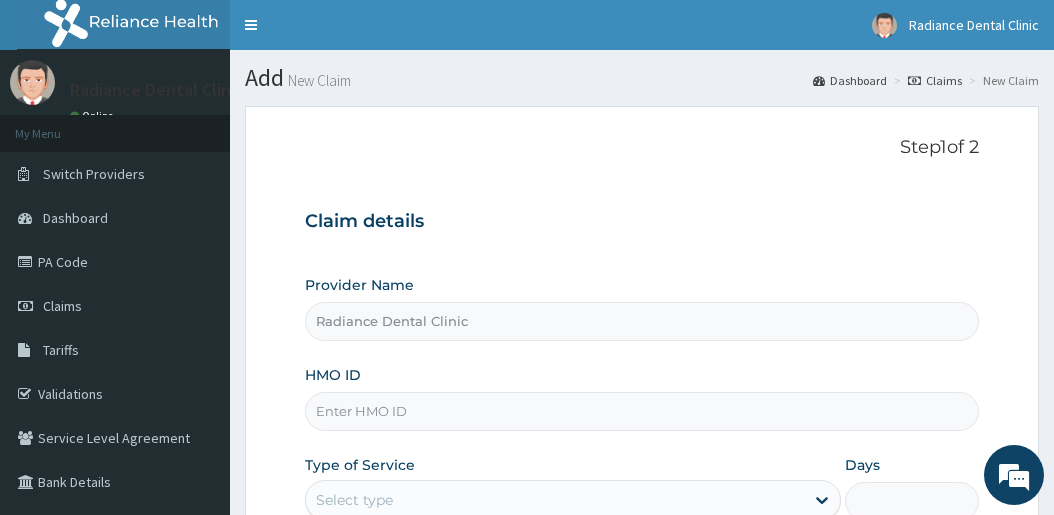 click on "HMO ID" at bounding box center [641, 411] 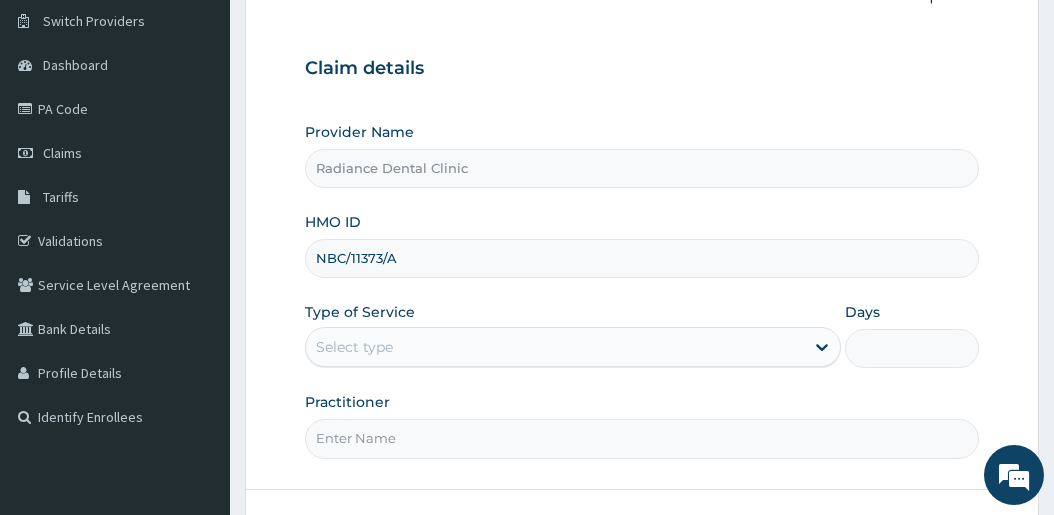 scroll, scrollTop: 154, scrollLeft: 0, axis: vertical 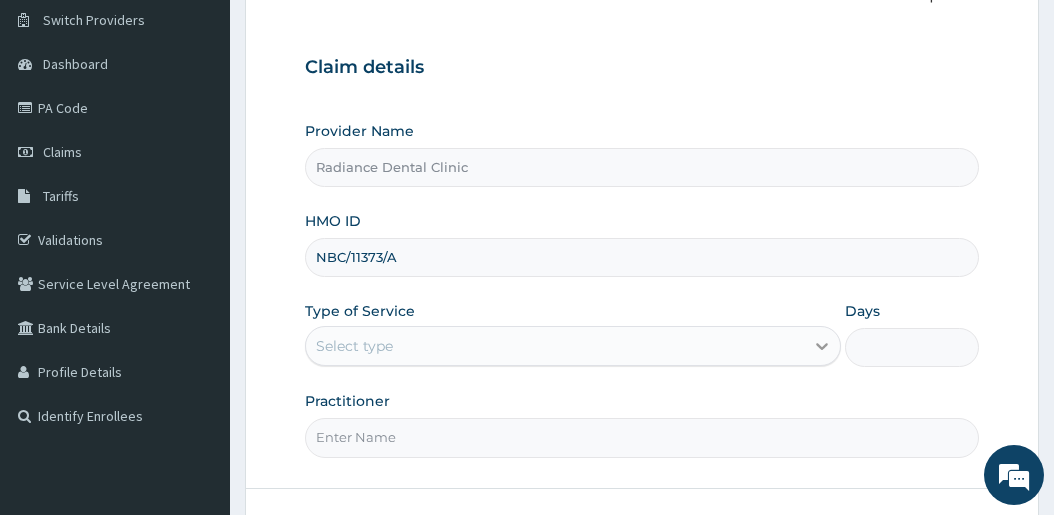 type on "NBC/11373/A" 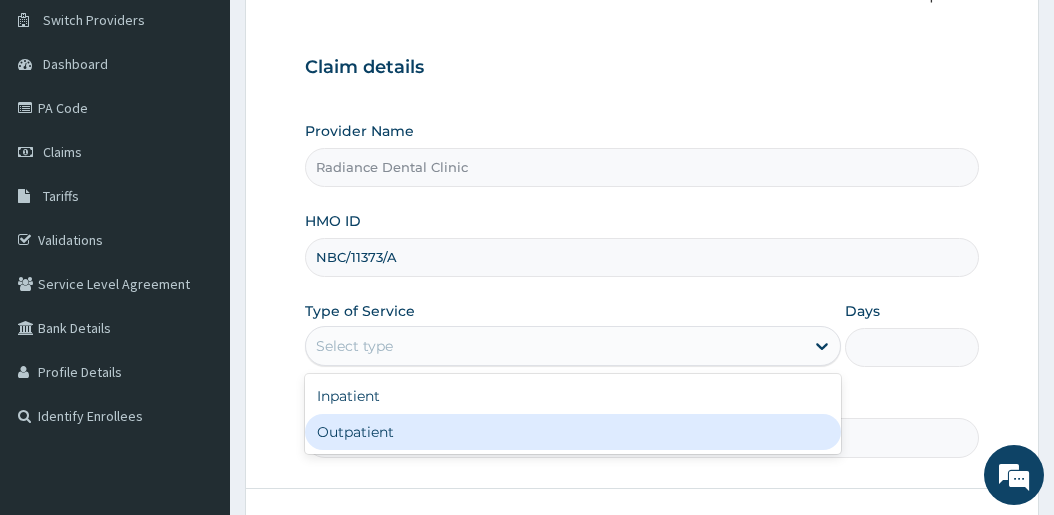 click on "Outpatient" at bounding box center (572, 432) 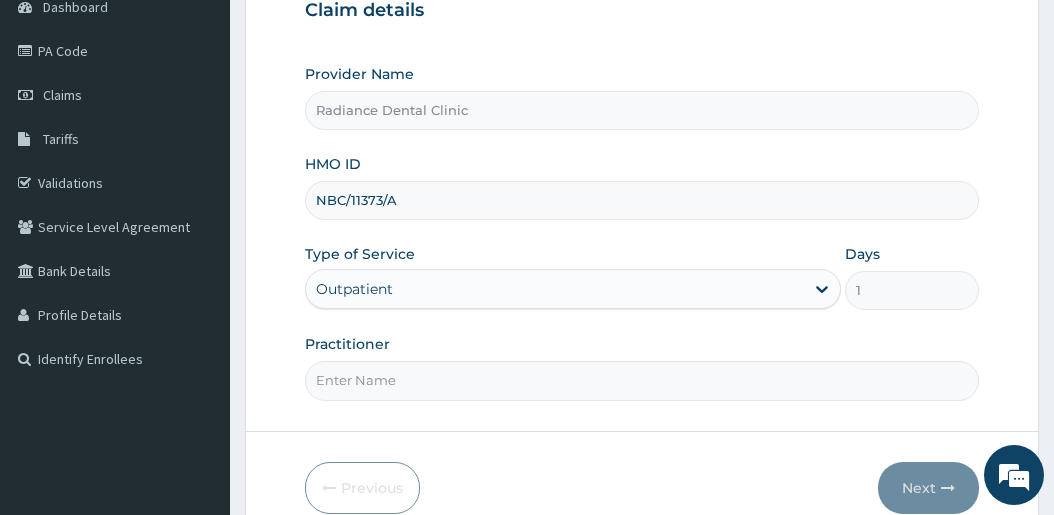 scroll, scrollTop: 226, scrollLeft: 0, axis: vertical 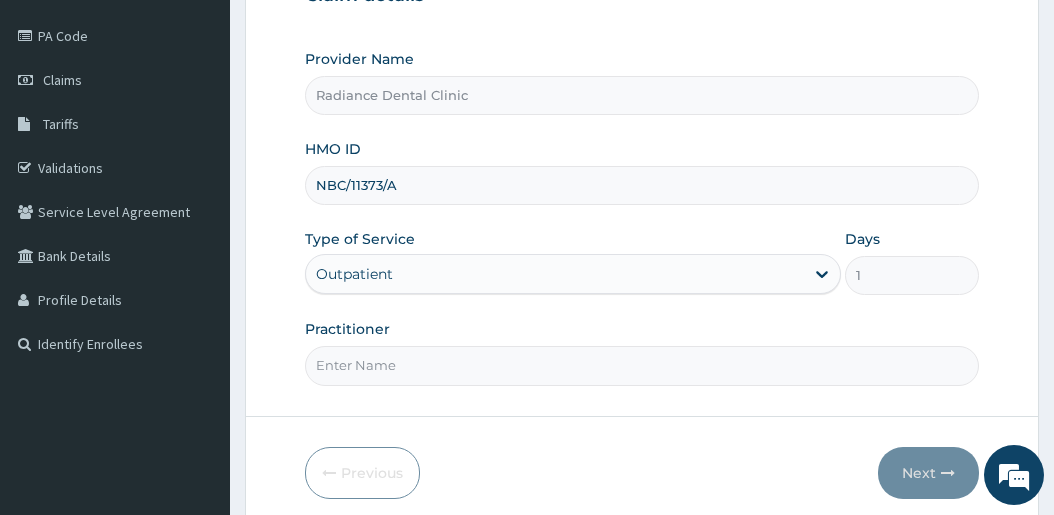 click on "Practitioner" at bounding box center (641, 365) 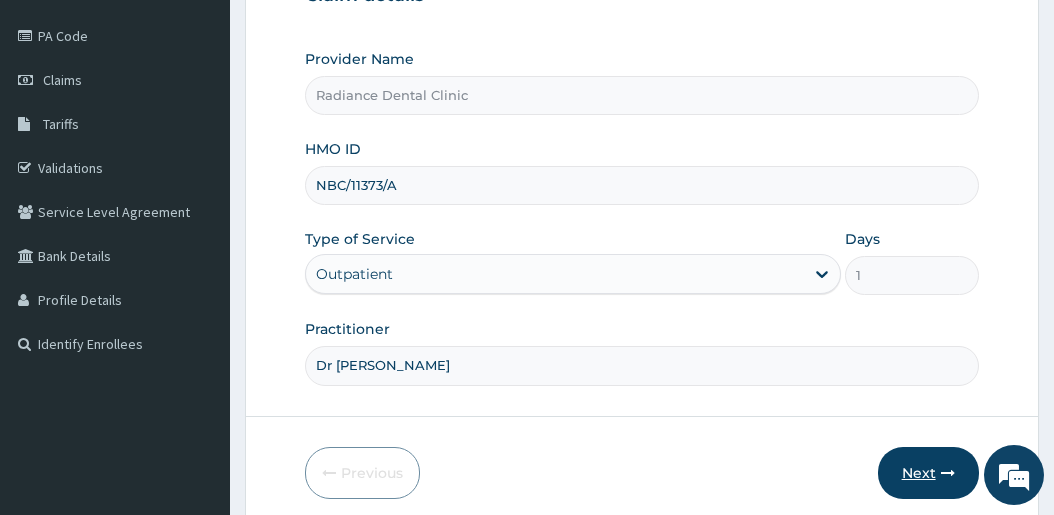 type on "Dr Nafisat" 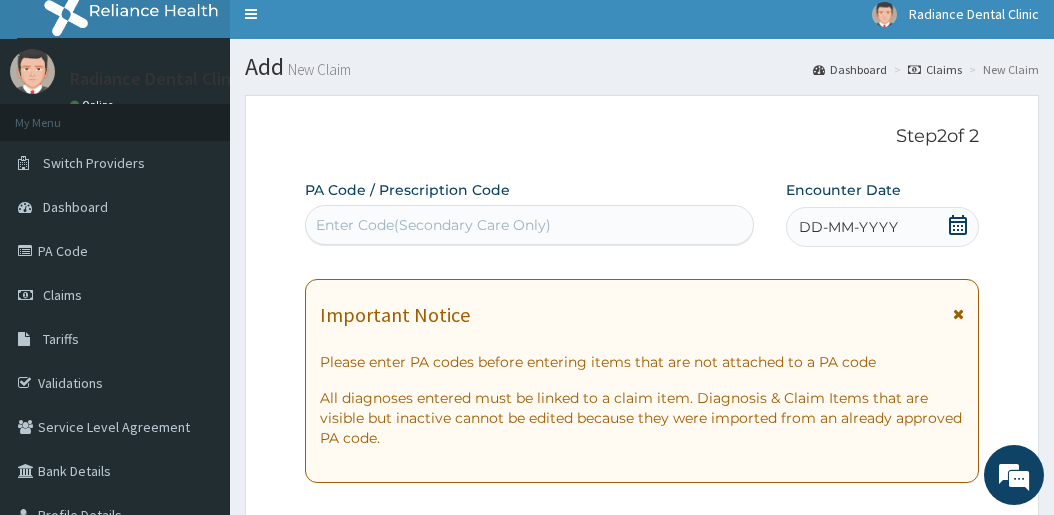 scroll, scrollTop: 0, scrollLeft: 0, axis: both 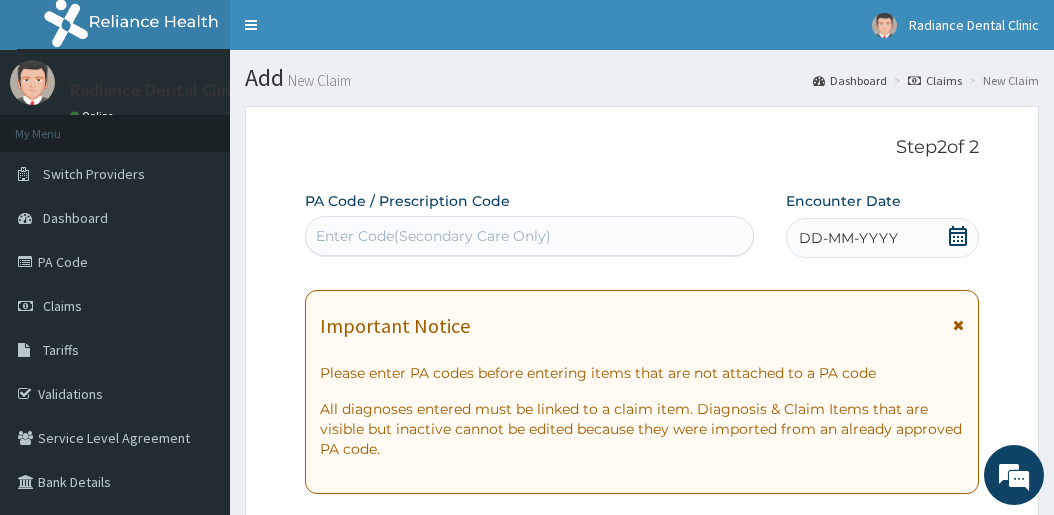click on "Enter Code(Secondary Care Only)" at bounding box center (433, 236) 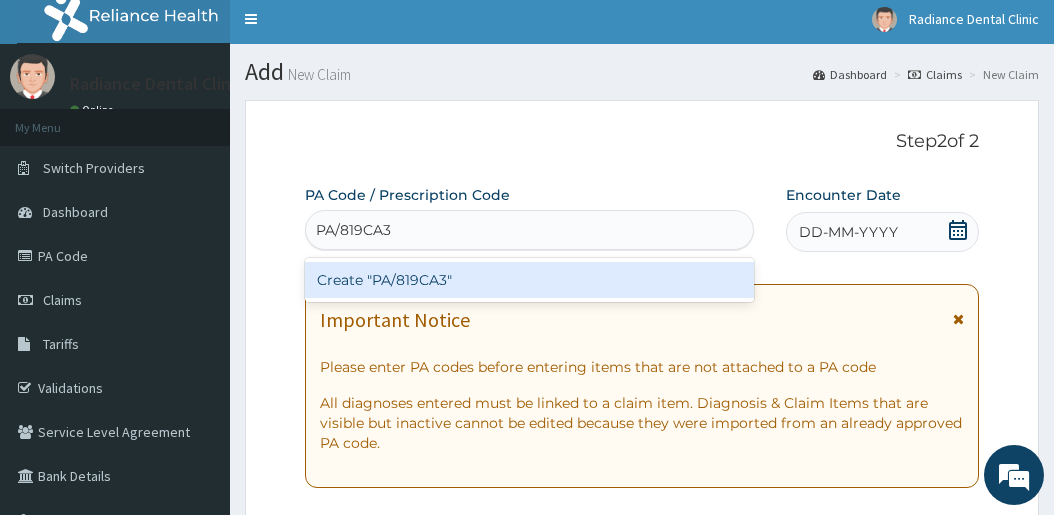 scroll, scrollTop: 3, scrollLeft: 0, axis: vertical 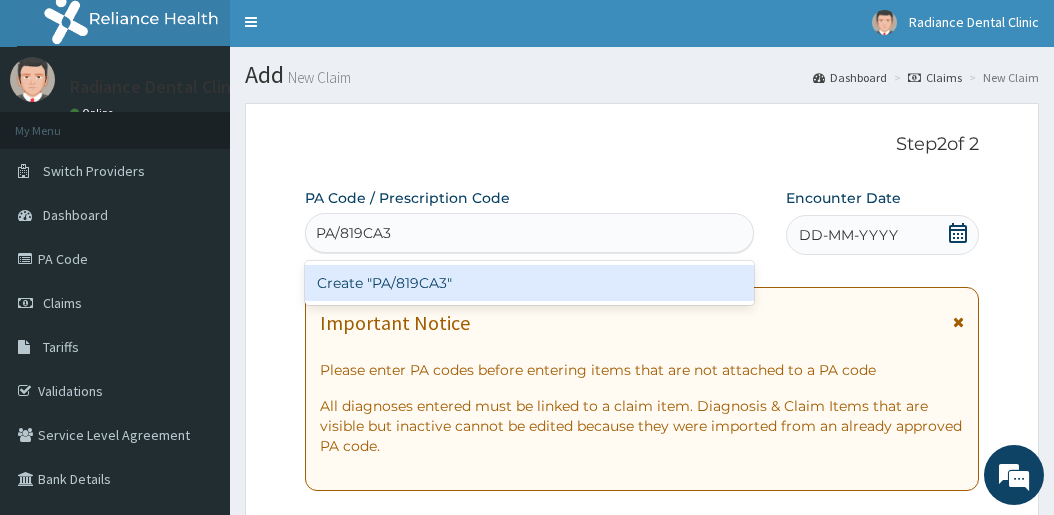 type 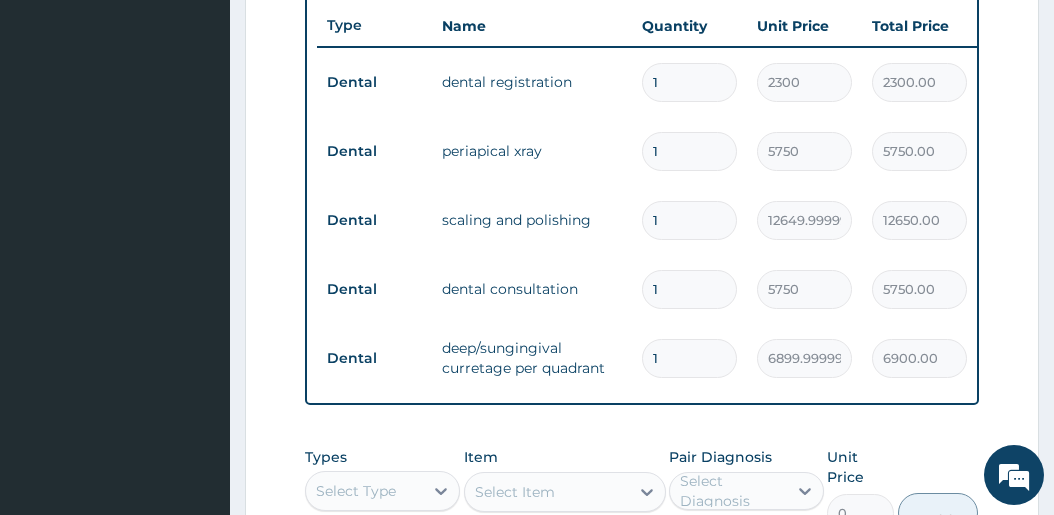 scroll, scrollTop: 780, scrollLeft: 0, axis: vertical 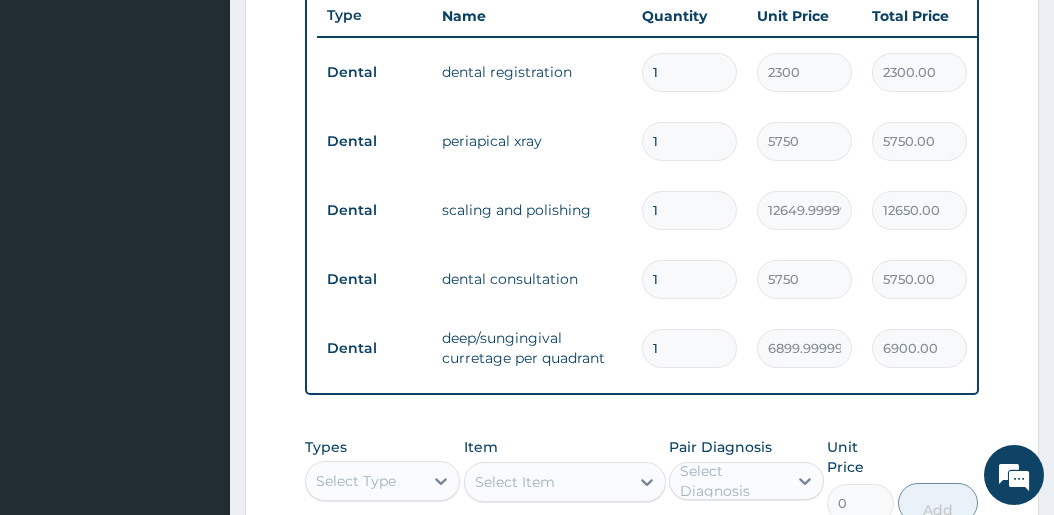 click on "1" at bounding box center (689, 141) 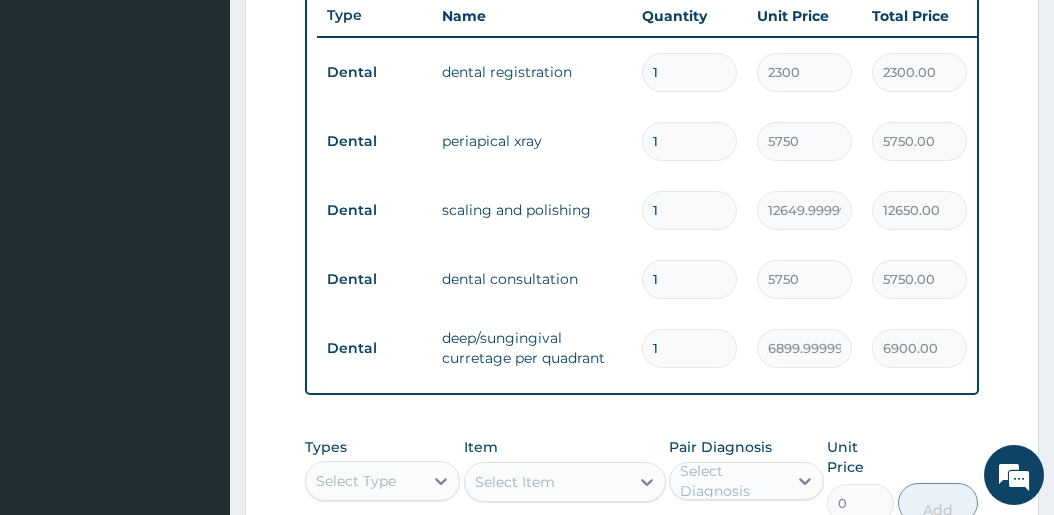 type 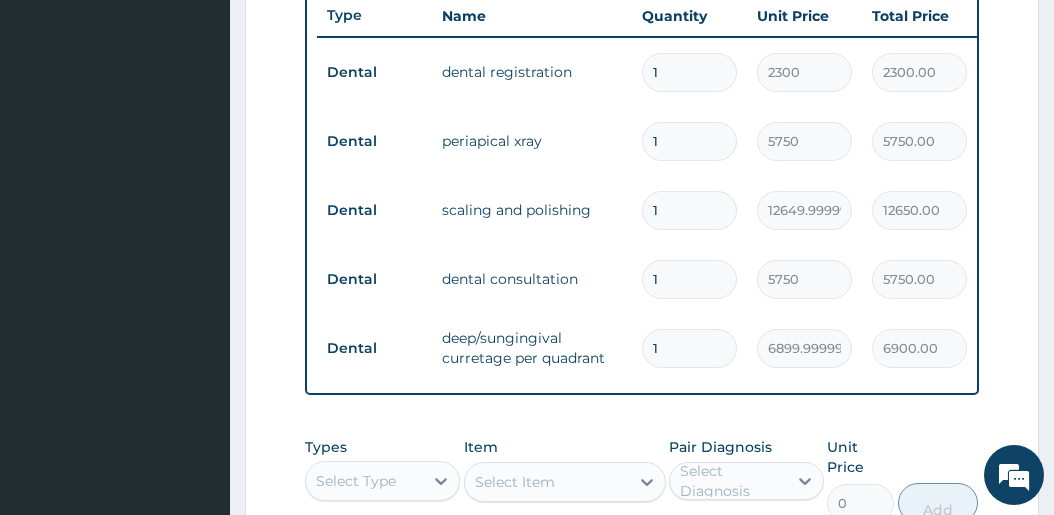 type on "0.00" 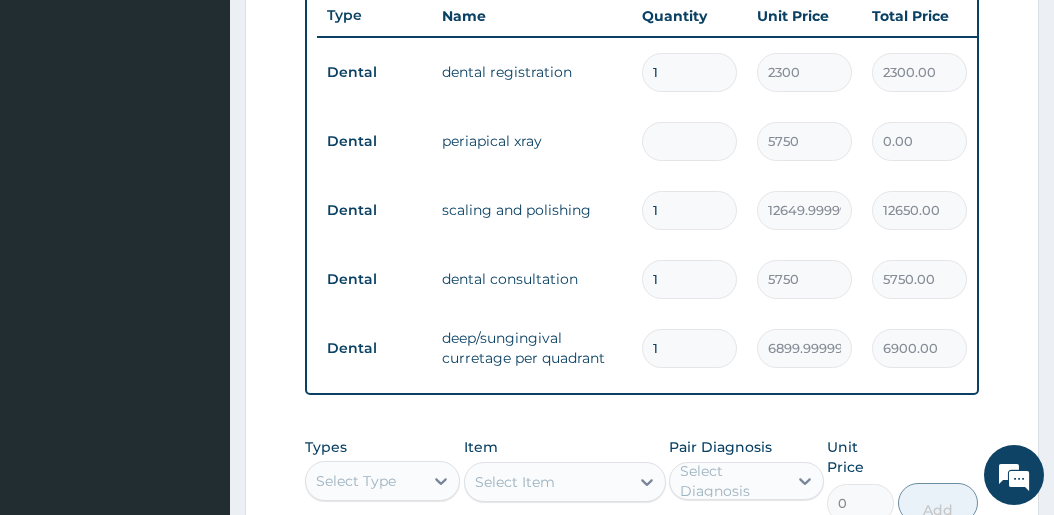 type on "2" 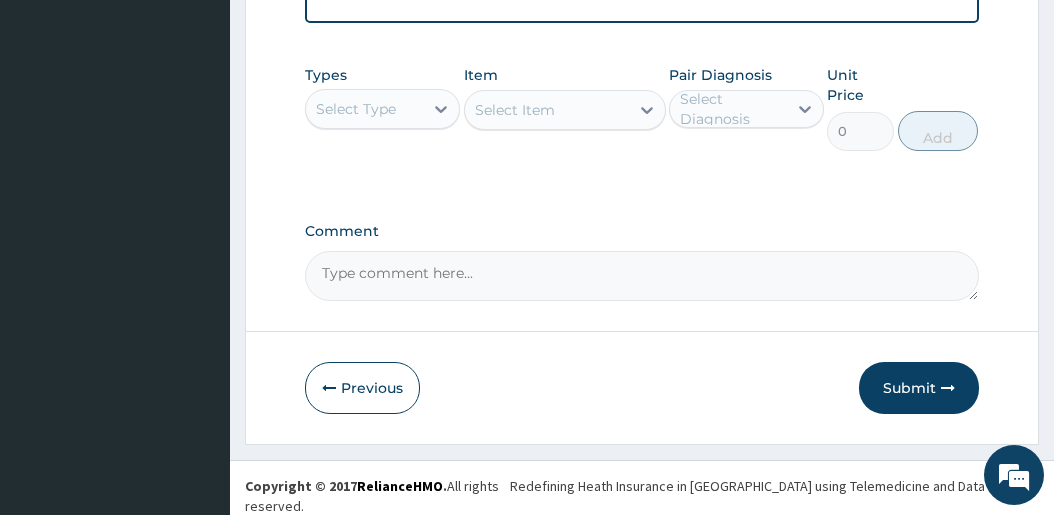 scroll, scrollTop: 1163, scrollLeft: 0, axis: vertical 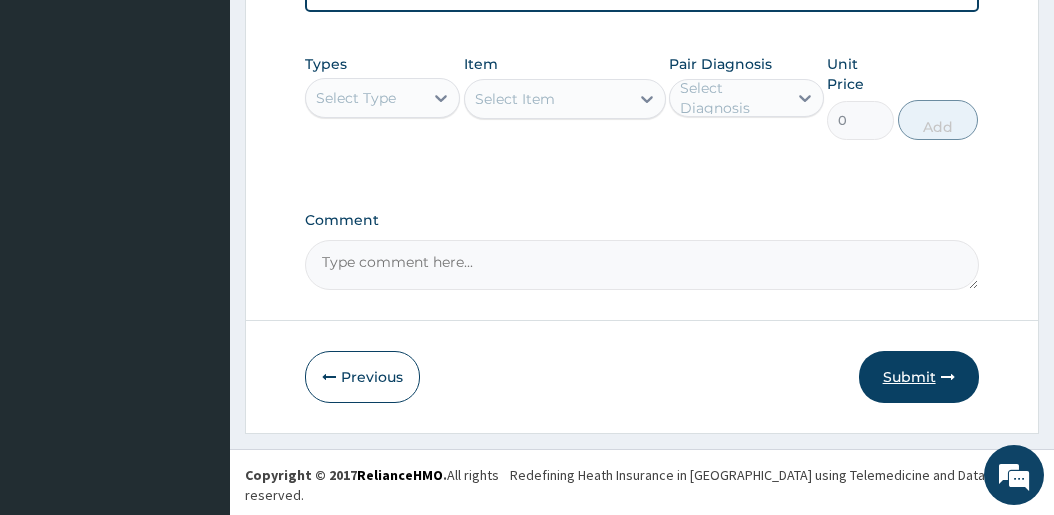 type on "2" 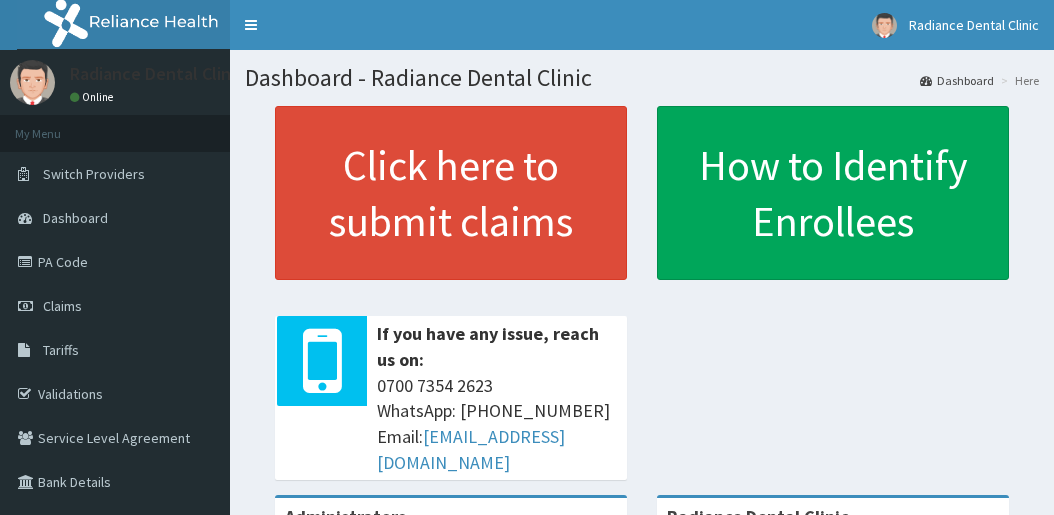 scroll, scrollTop: 0, scrollLeft: 0, axis: both 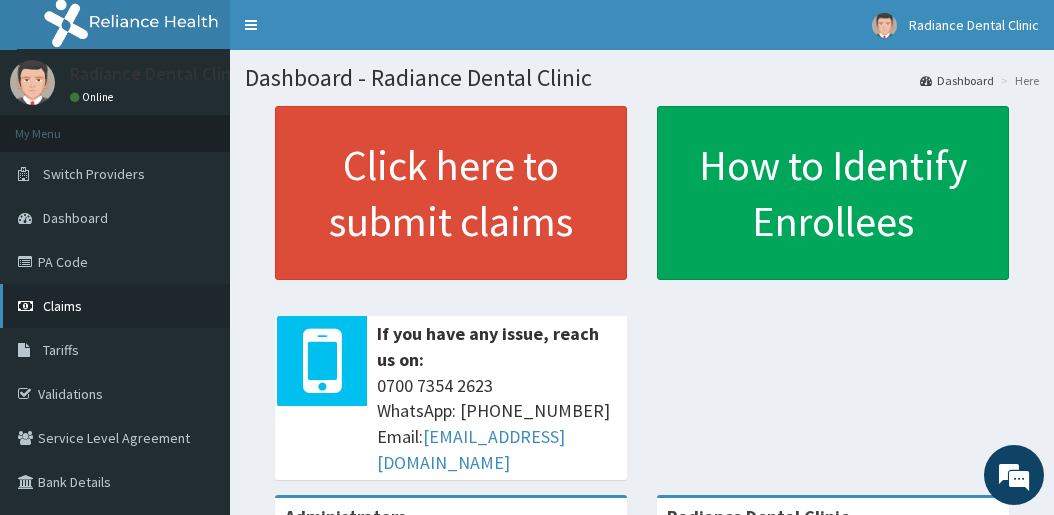 click on "Claims" at bounding box center (115, 306) 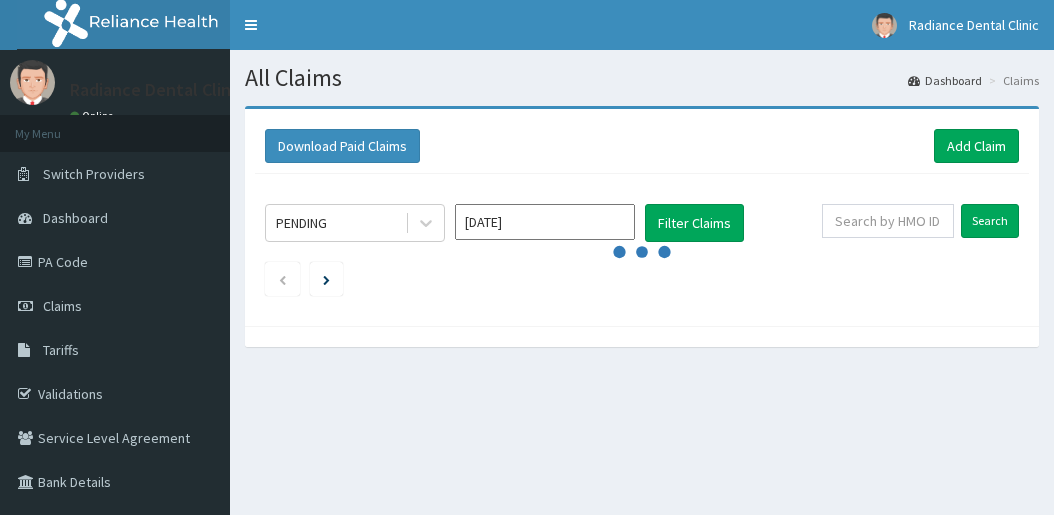 scroll, scrollTop: 0, scrollLeft: 0, axis: both 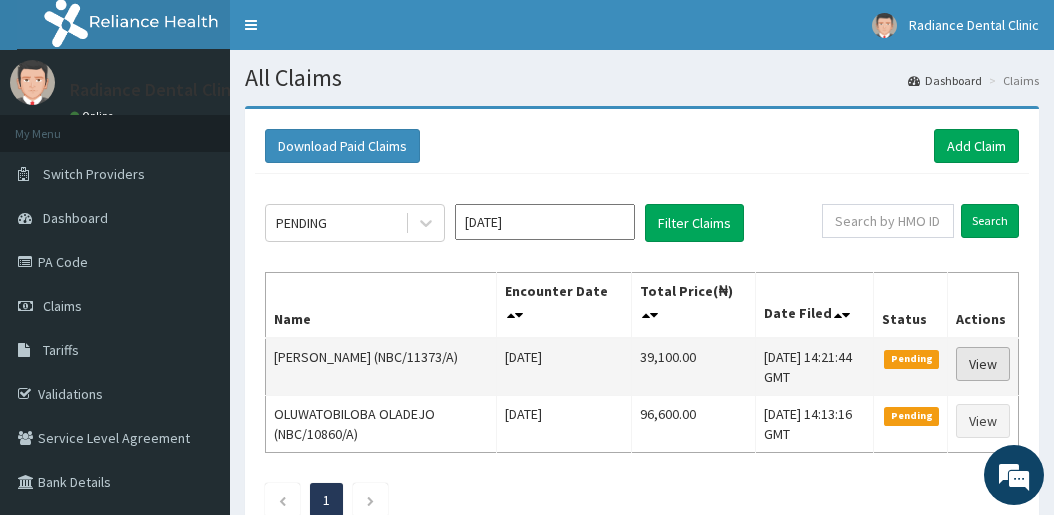 click on "View" at bounding box center [983, 364] 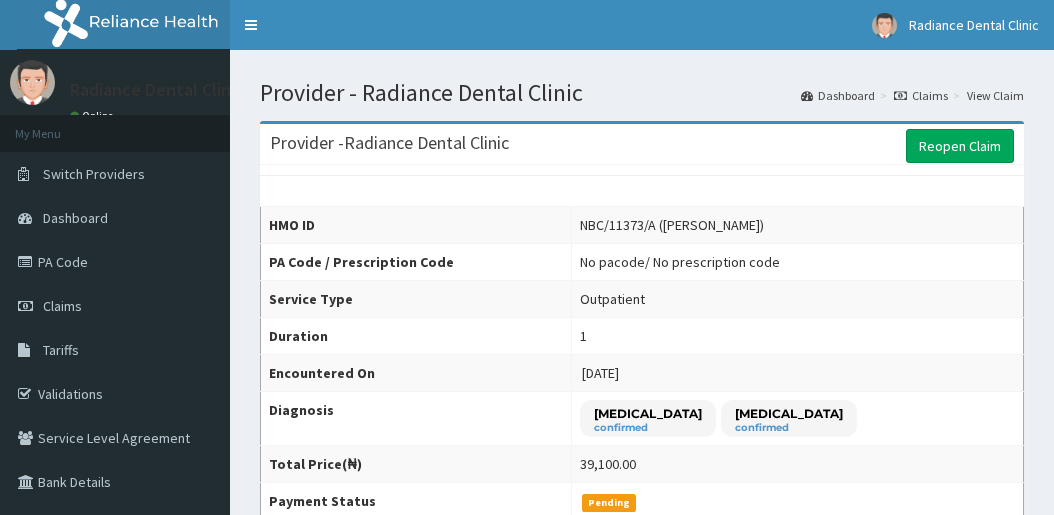 scroll, scrollTop: 0, scrollLeft: 0, axis: both 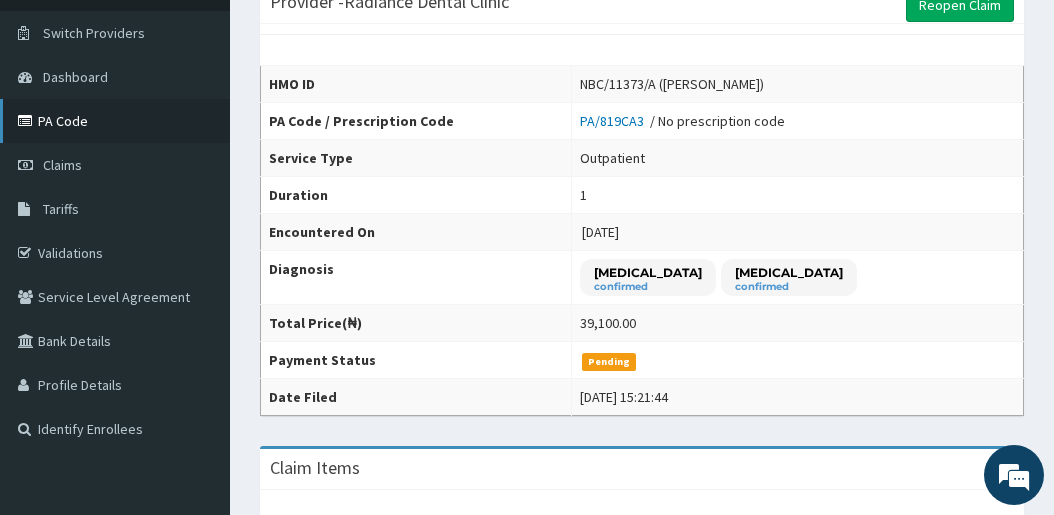 click on "PA Code" at bounding box center [115, 121] 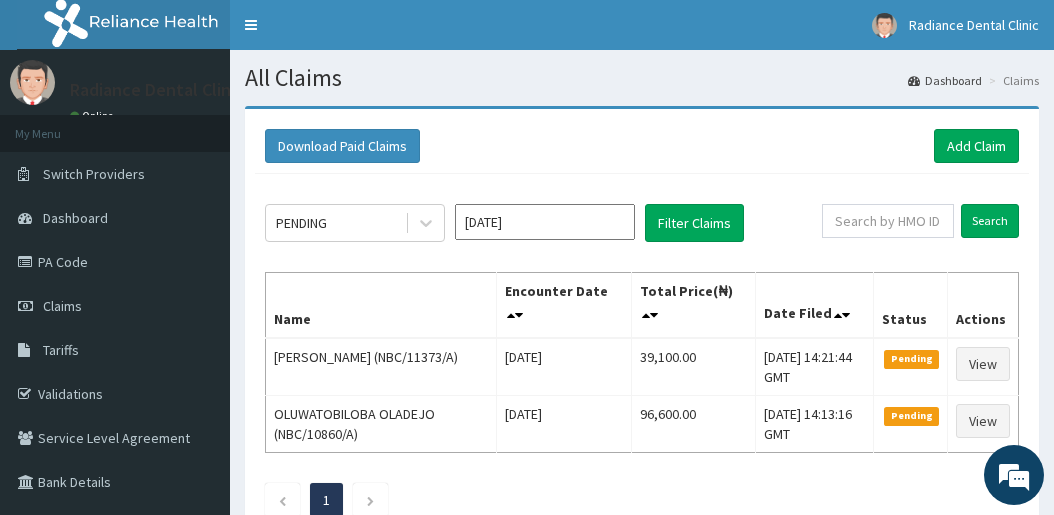 scroll, scrollTop: 0, scrollLeft: 0, axis: both 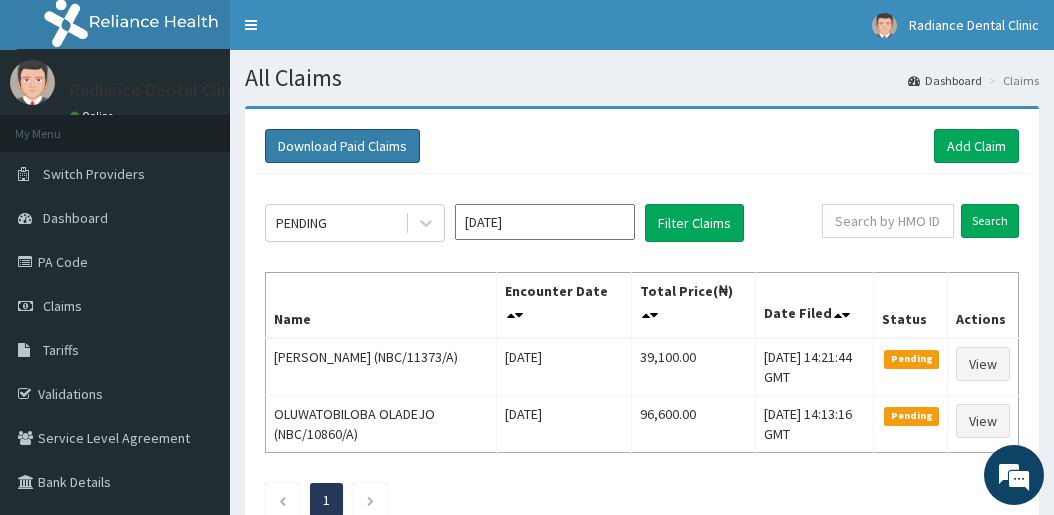 click on "Download Paid Claims" at bounding box center [342, 146] 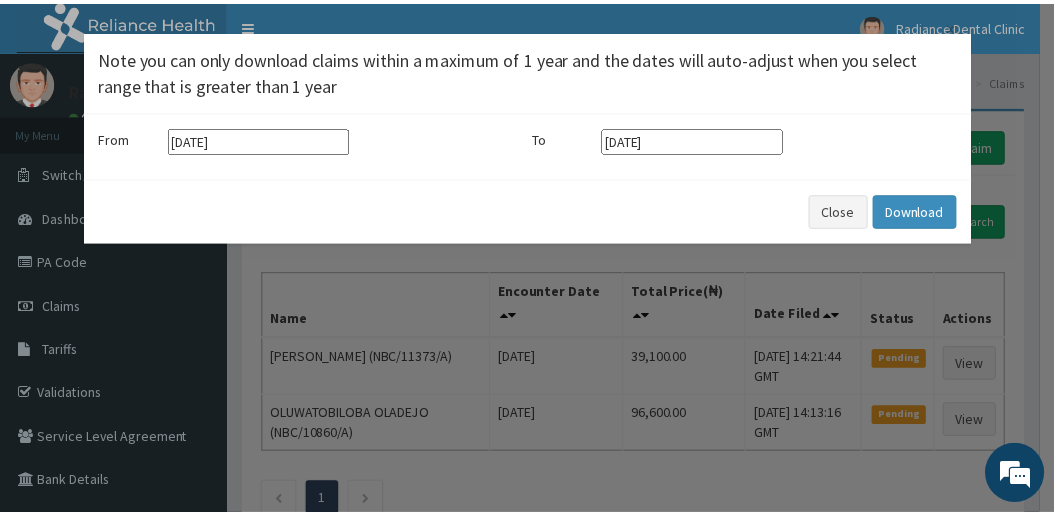 scroll, scrollTop: 1157, scrollLeft: 0, axis: vertical 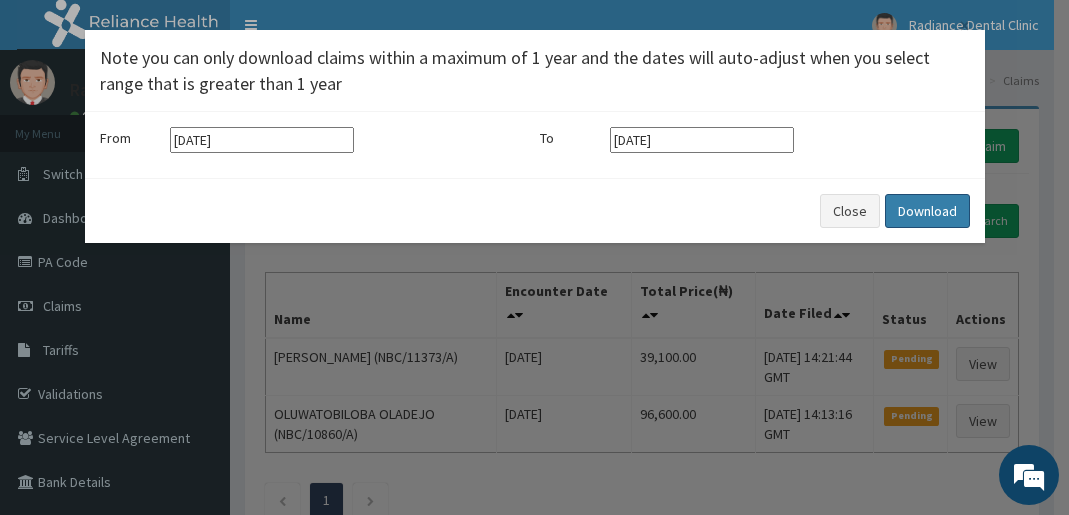 click on "Download" at bounding box center (927, 211) 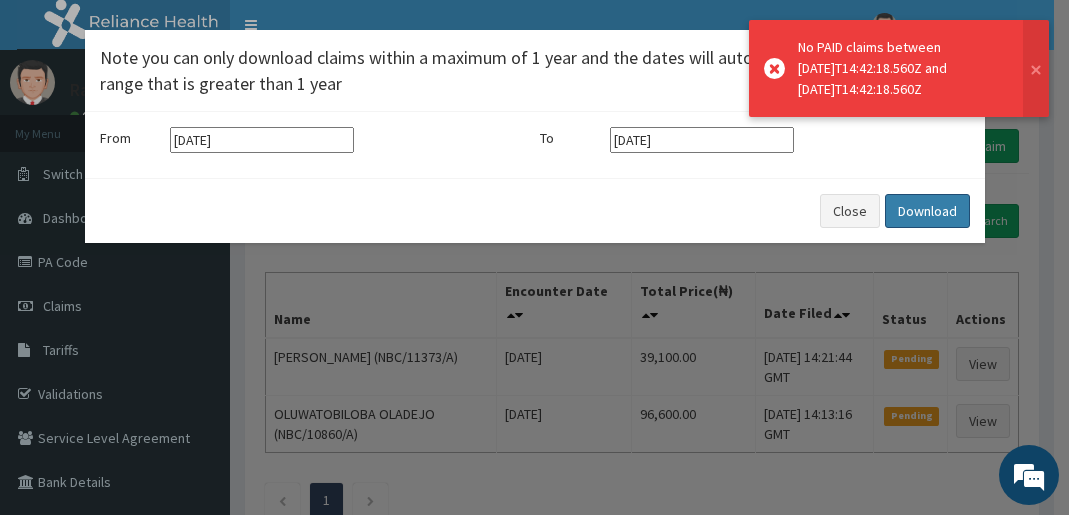 click on "Download" at bounding box center (927, 211) 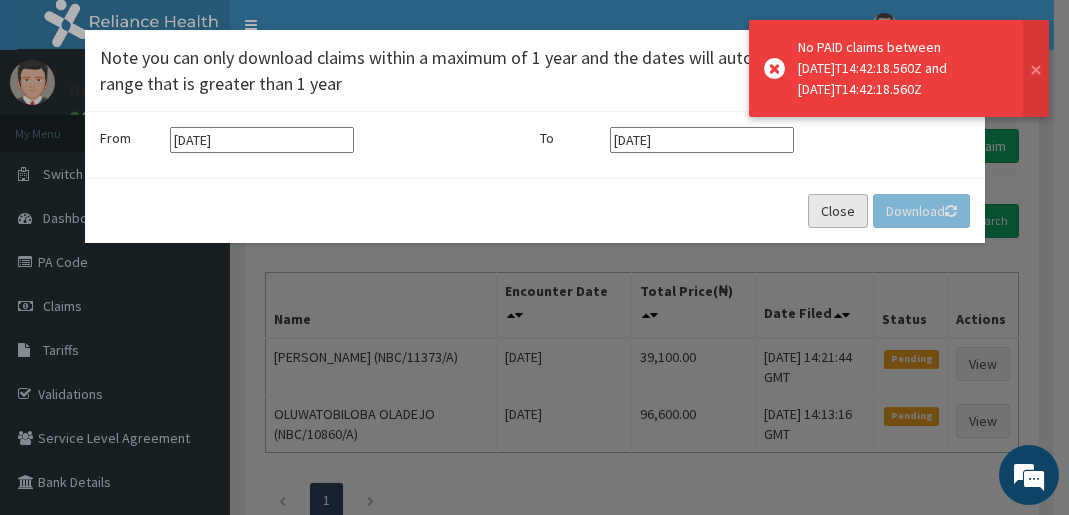 click on "R EL
Toggle navigation
Radiance Dental Clinic Radiance Dental Clinic - radiance4dental@gmail.com Member since  May 14, 2025 at 12:52:38 PM   Profile Sign out" at bounding box center [534, 337] 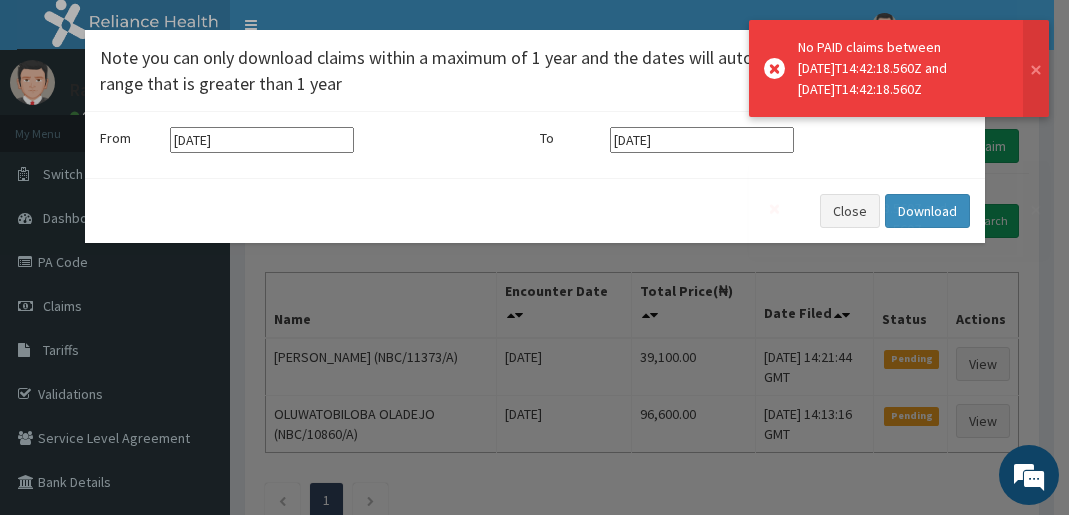 click on "Close Download" at bounding box center [535, 210] 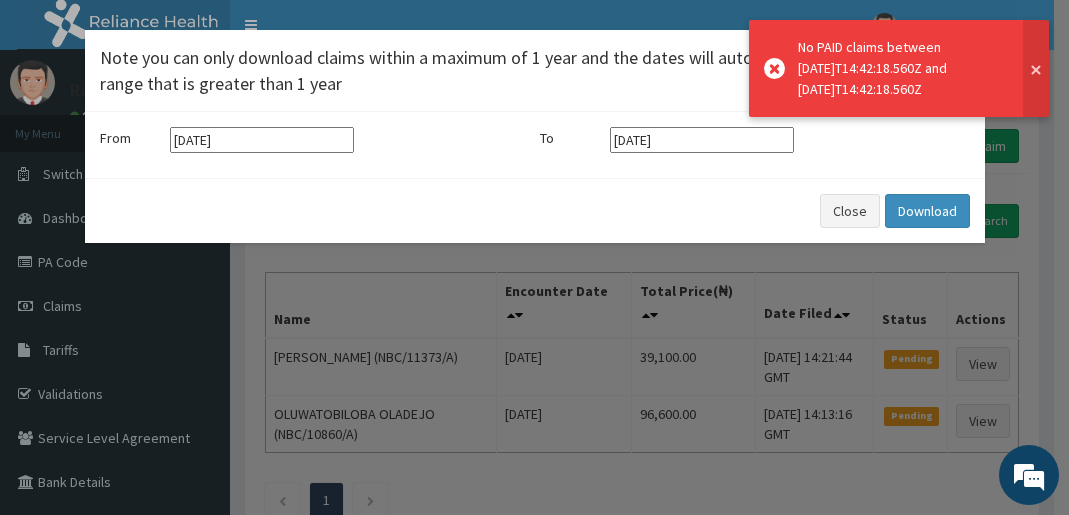 click at bounding box center (1036, 68) 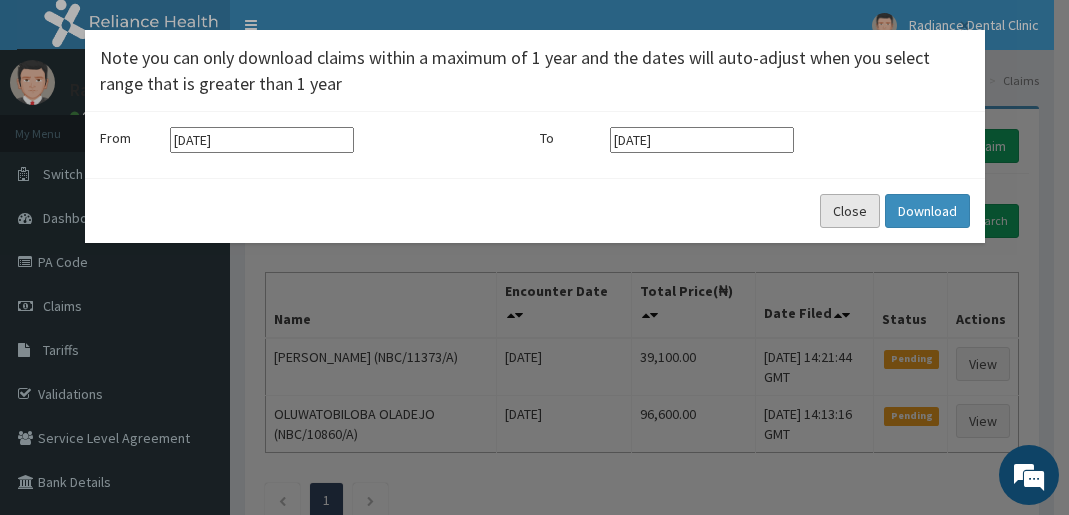 click on "Close" at bounding box center [850, 211] 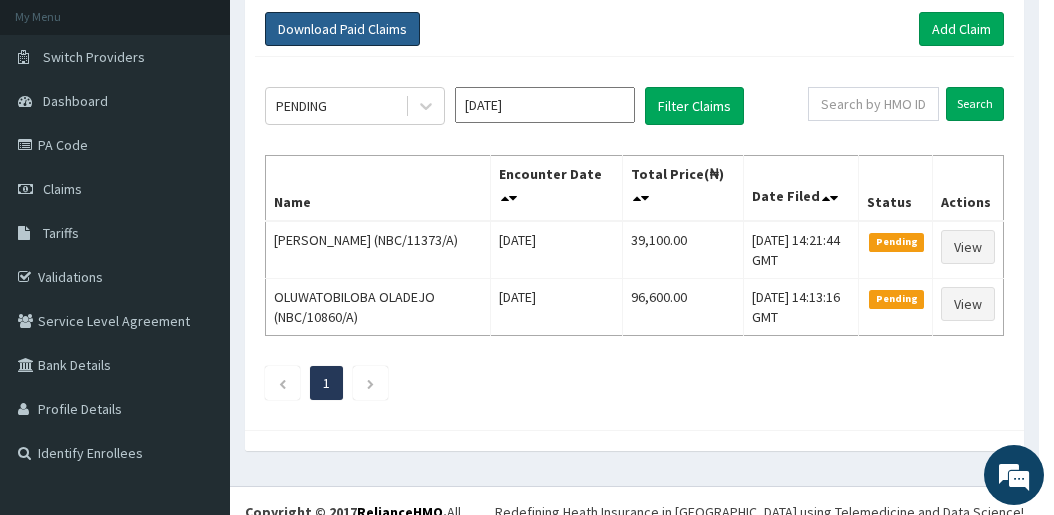 scroll, scrollTop: 0, scrollLeft: 0, axis: both 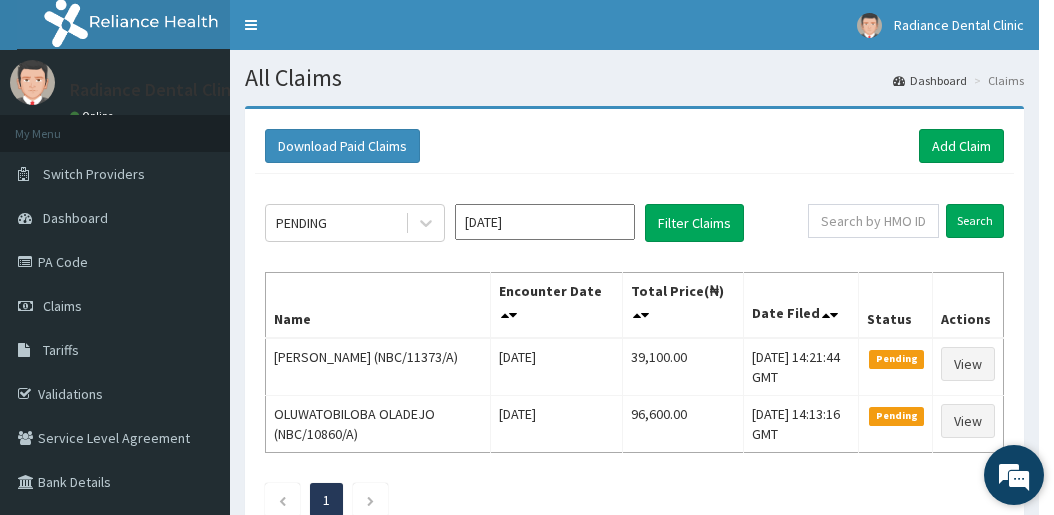 click at bounding box center (1014, 475) 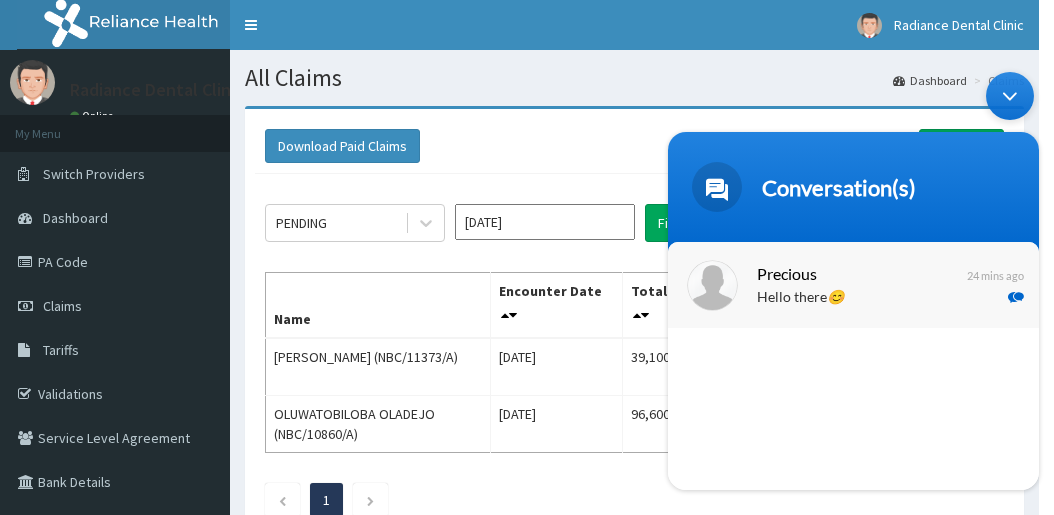 click on "Hello there   😊 My name is Precious, thank you for contacting Reliance HMO   Kindly hold on while I review your request" at bounding box center [883, 298] 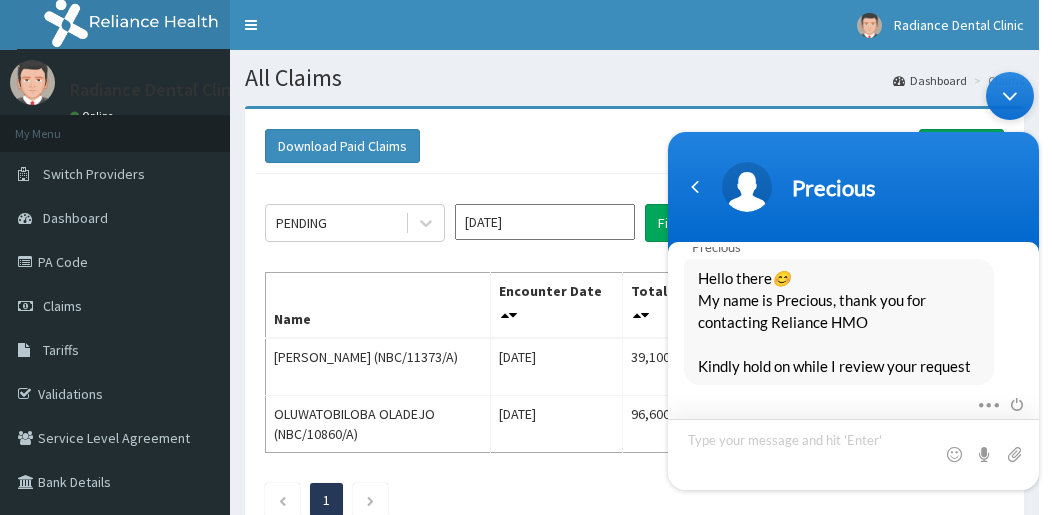 scroll, scrollTop: 1279, scrollLeft: 0, axis: vertical 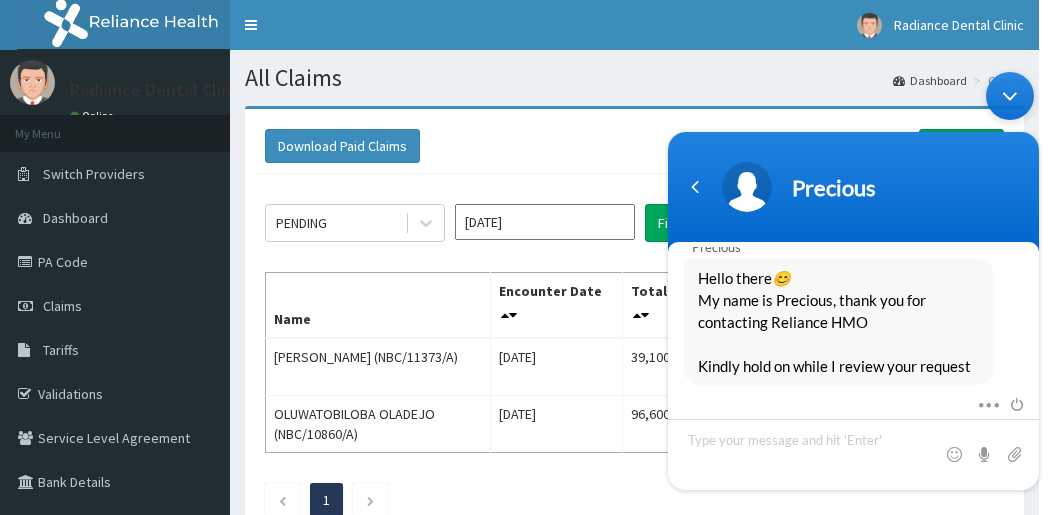 click on "Download Paid Claims Add Claim" at bounding box center [634, 146] 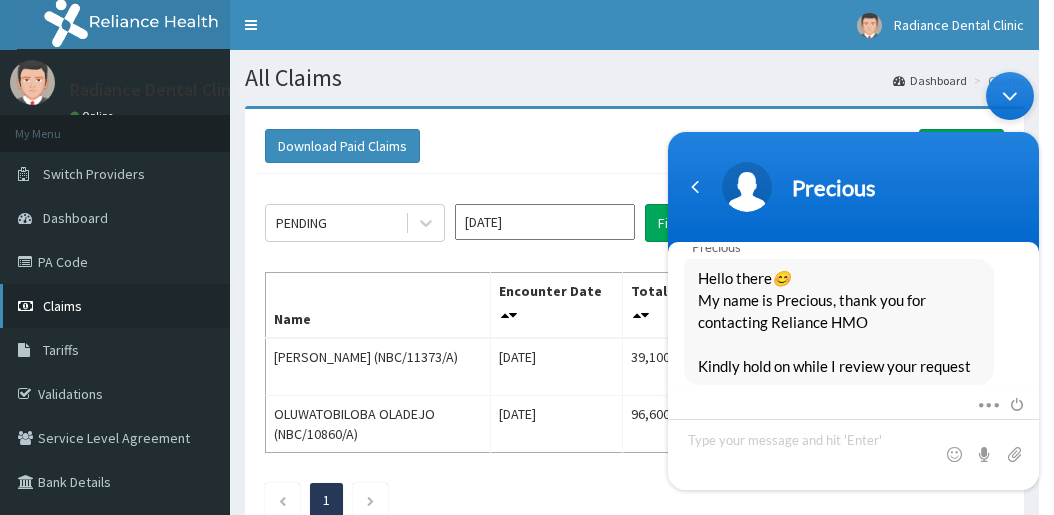 click on "Claims" at bounding box center [115, 306] 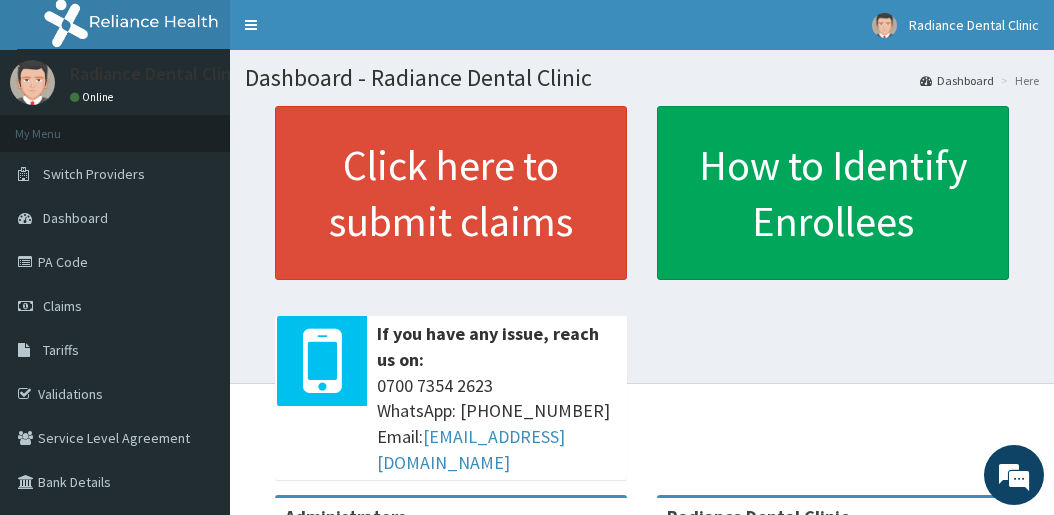 scroll, scrollTop: 0, scrollLeft: 0, axis: both 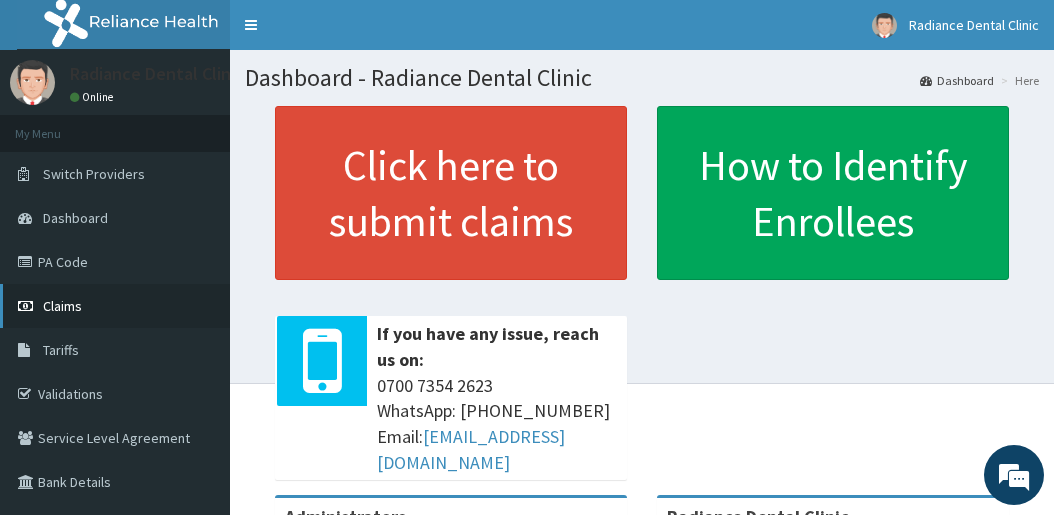 click on "Claims" at bounding box center [115, 306] 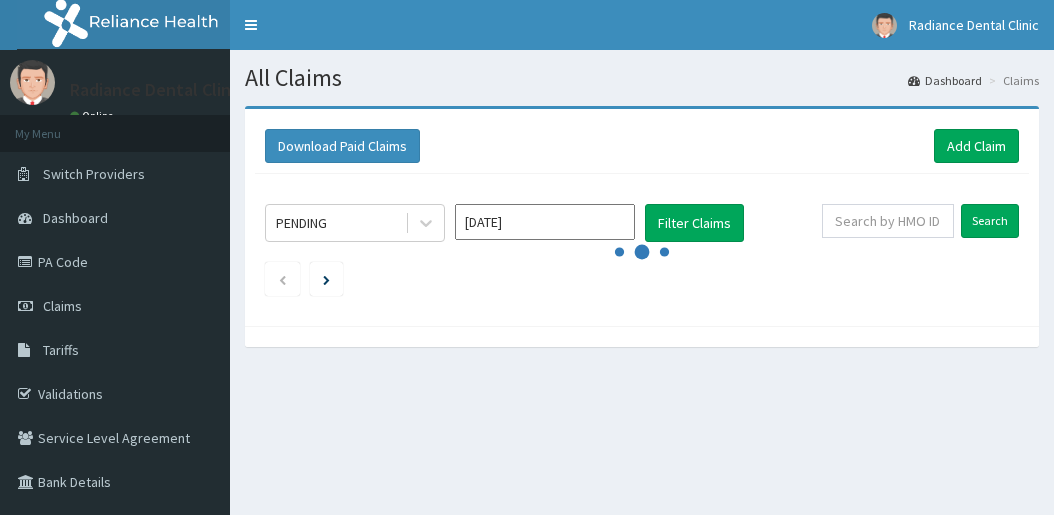 scroll, scrollTop: 0, scrollLeft: 0, axis: both 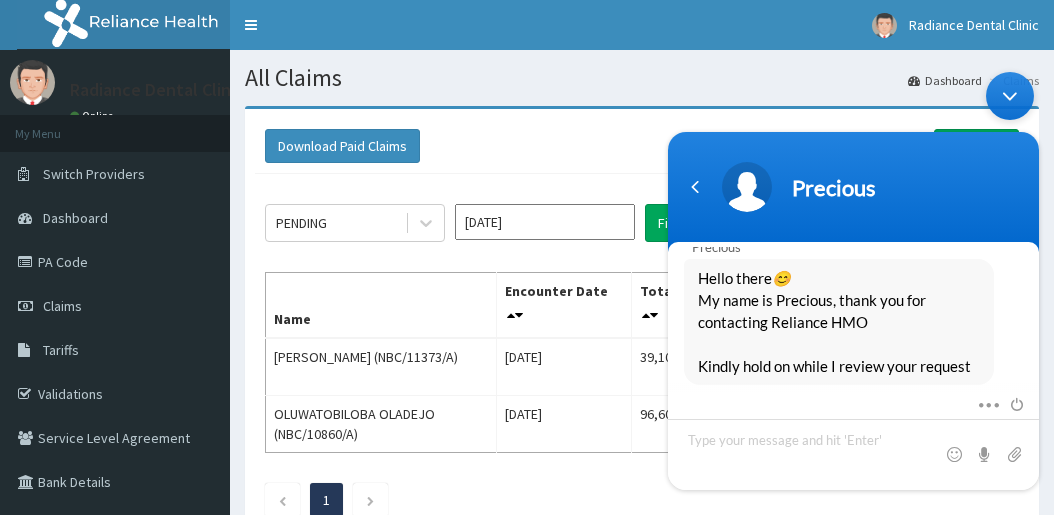 click on "Download Paid Claims Add Claim" at bounding box center [642, 146] 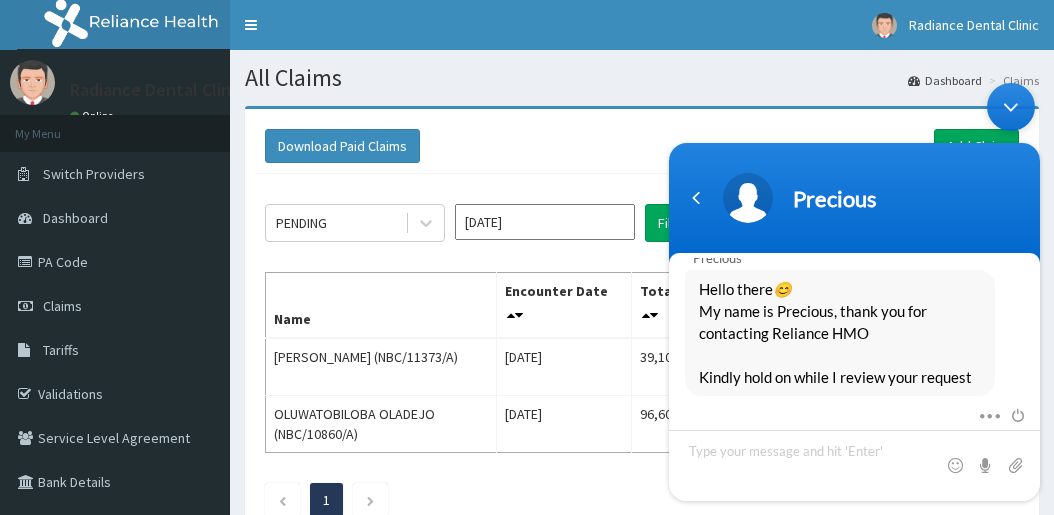 drag, startPoint x: 740, startPoint y: 142, endPoint x: 915, endPoint y: 416, distance: 325.1169 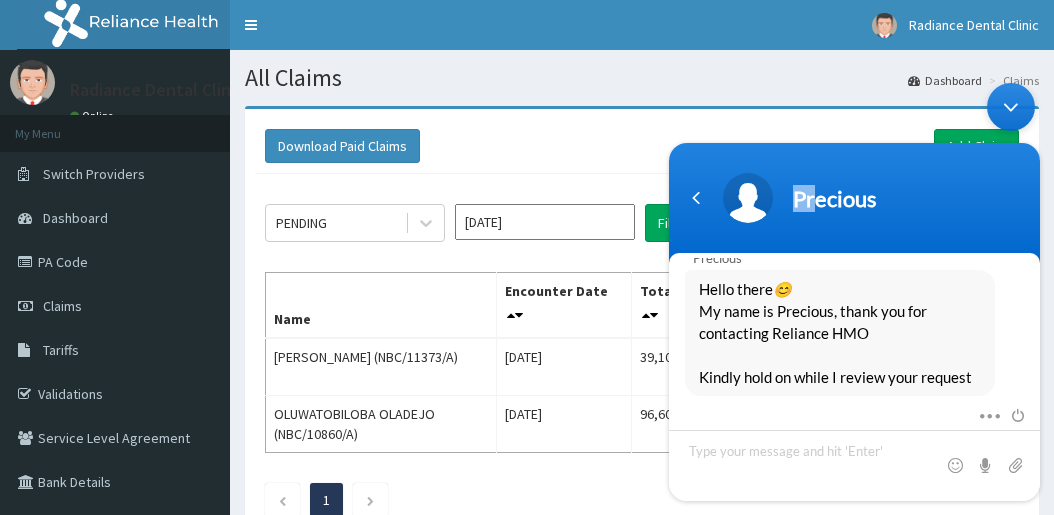 drag, startPoint x: 799, startPoint y: 139, endPoint x: 814, endPoint y: 135, distance: 15.524175 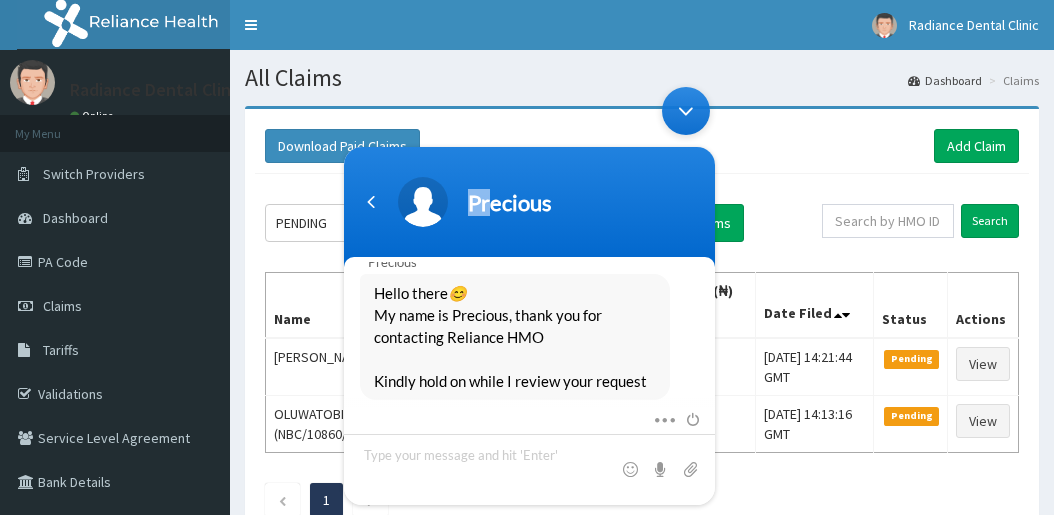 drag, startPoint x: 446, startPoint y: 168, endPoint x: 357, endPoint y: -174, distance: 353.39072 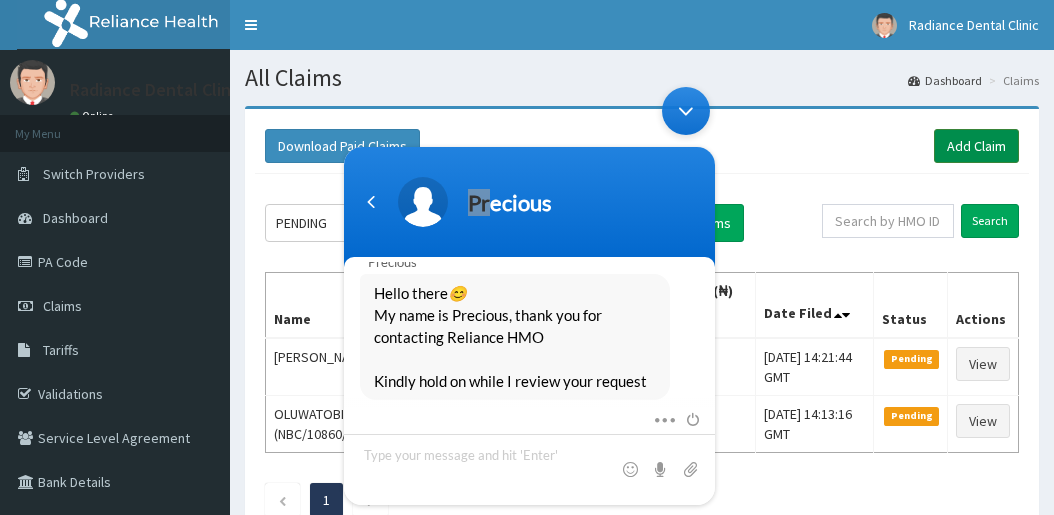 click on "Add Claim" at bounding box center [976, 146] 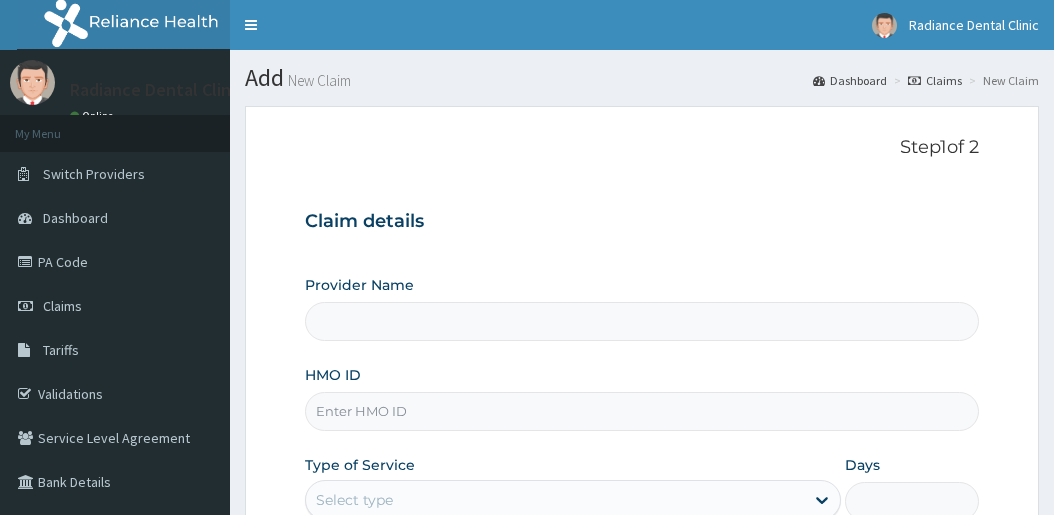 scroll, scrollTop: 0, scrollLeft: 0, axis: both 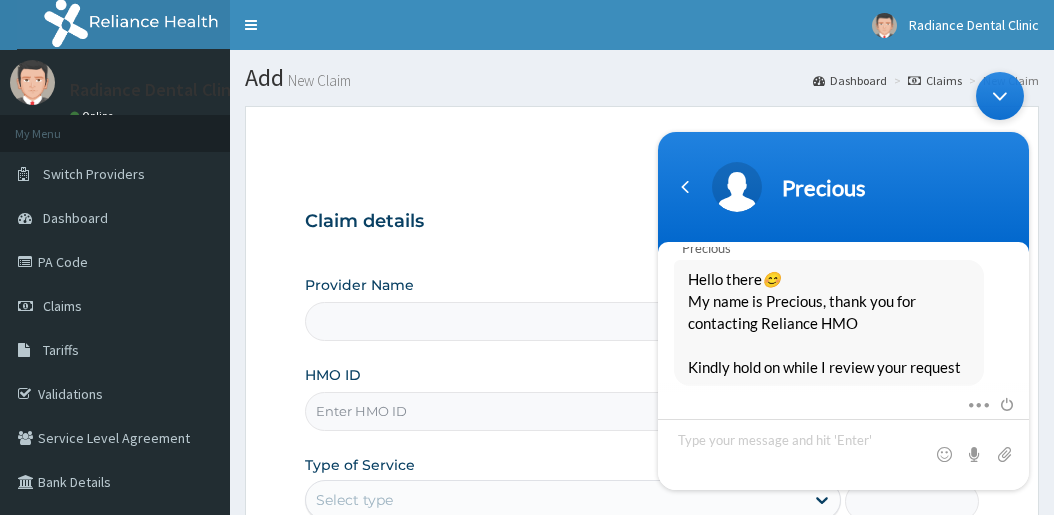 type on "Radiance Dental Clinic" 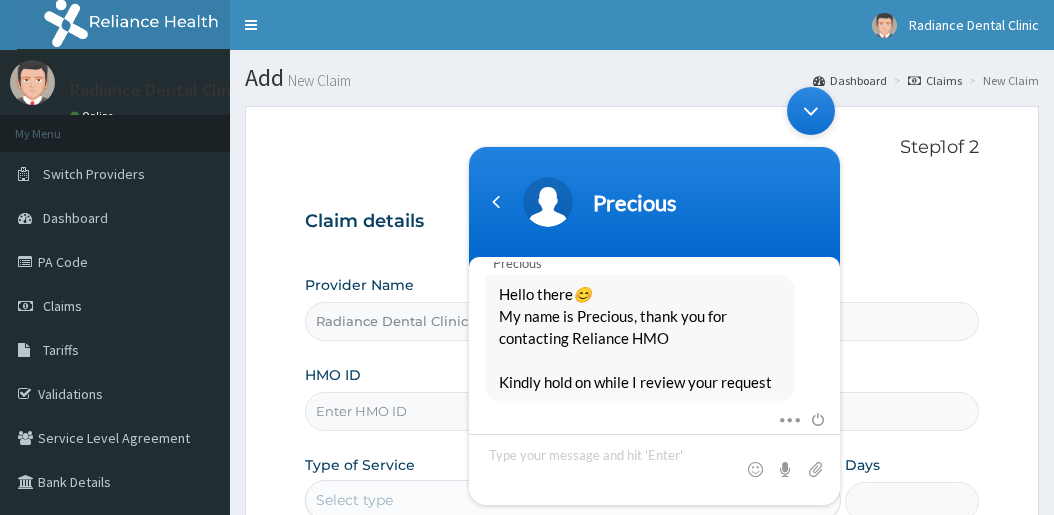 drag, startPoint x: 708, startPoint y: 188, endPoint x: 1150, endPoint y: 30, distance: 469.39108 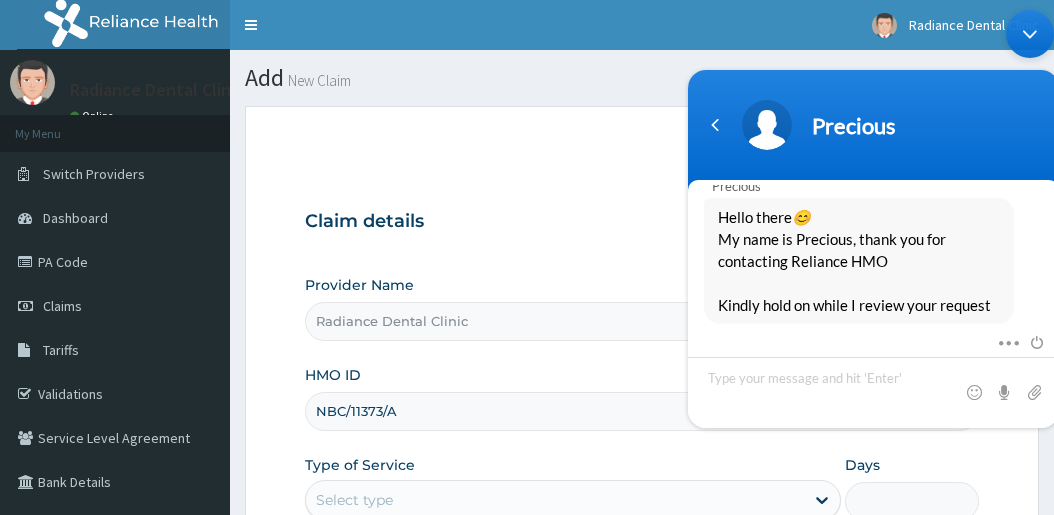 drag, startPoint x: 988, startPoint y: 106, endPoint x: 1099, endPoint y: -140, distance: 269.8833 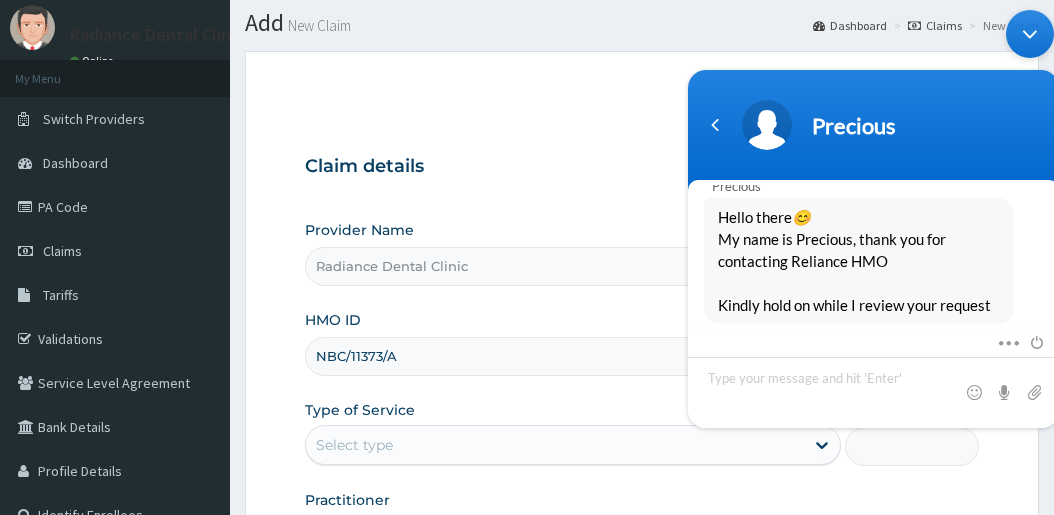 scroll, scrollTop: 60, scrollLeft: 0, axis: vertical 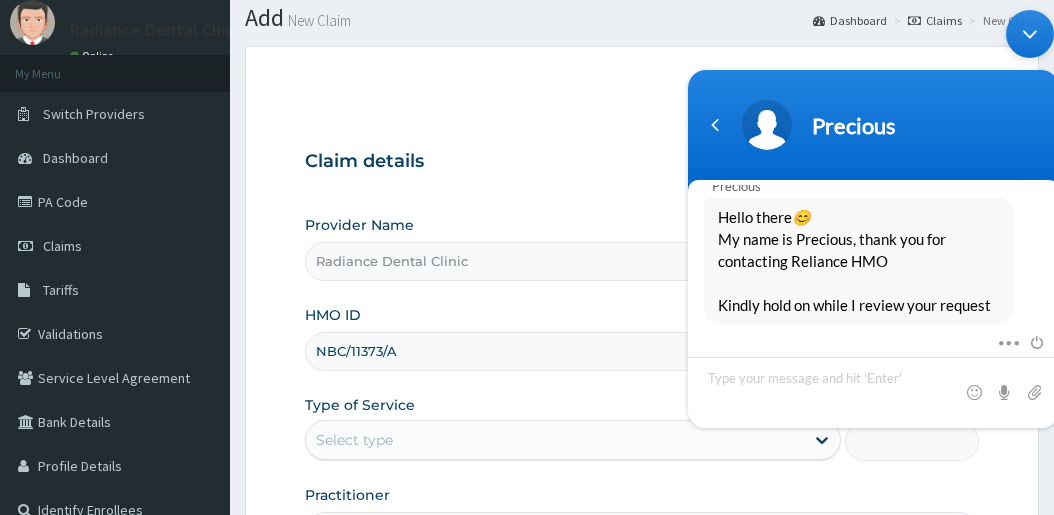 type on "NBC/11373/A" 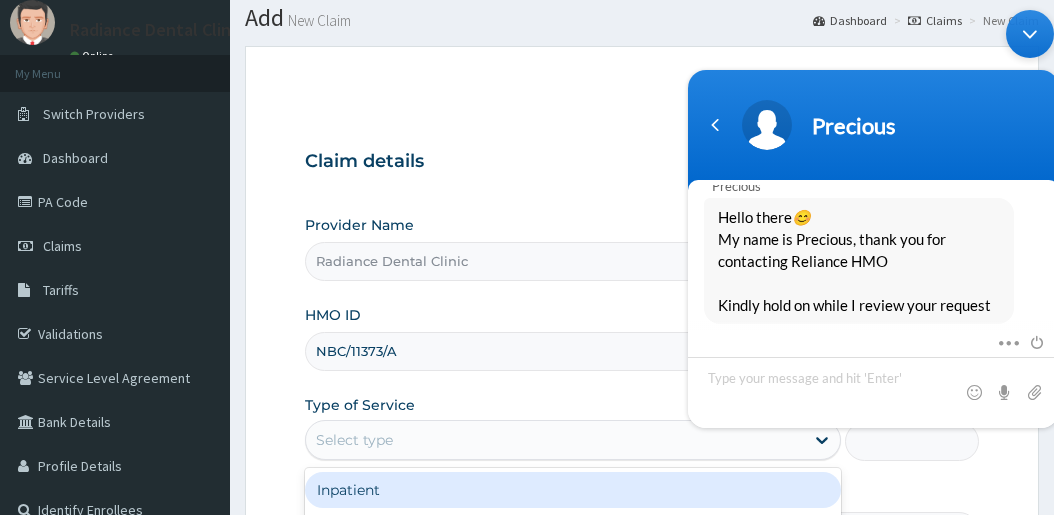 click on "Select type" at bounding box center [554, 440] 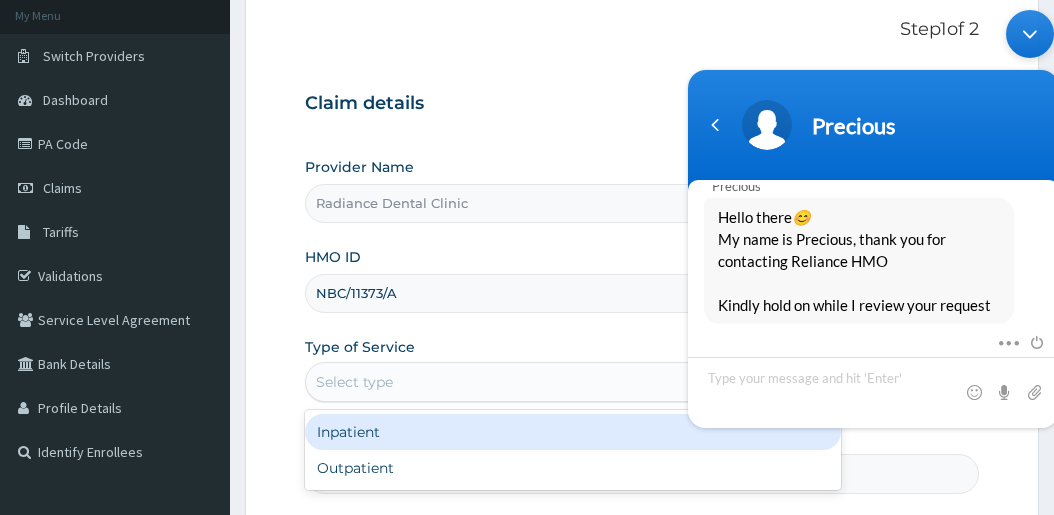 scroll, scrollTop: 122, scrollLeft: 0, axis: vertical 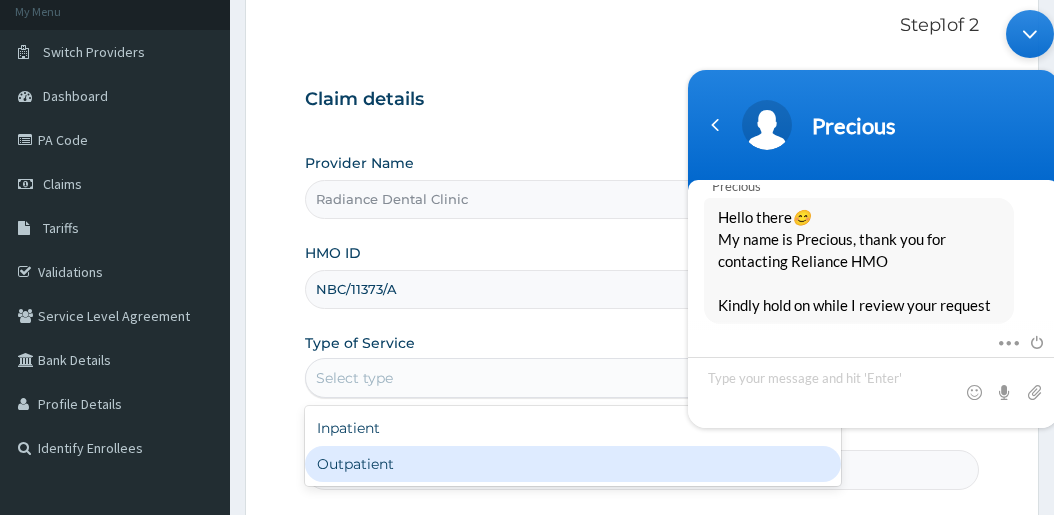 click on "Outpatient" at bounding box center (572, 464) 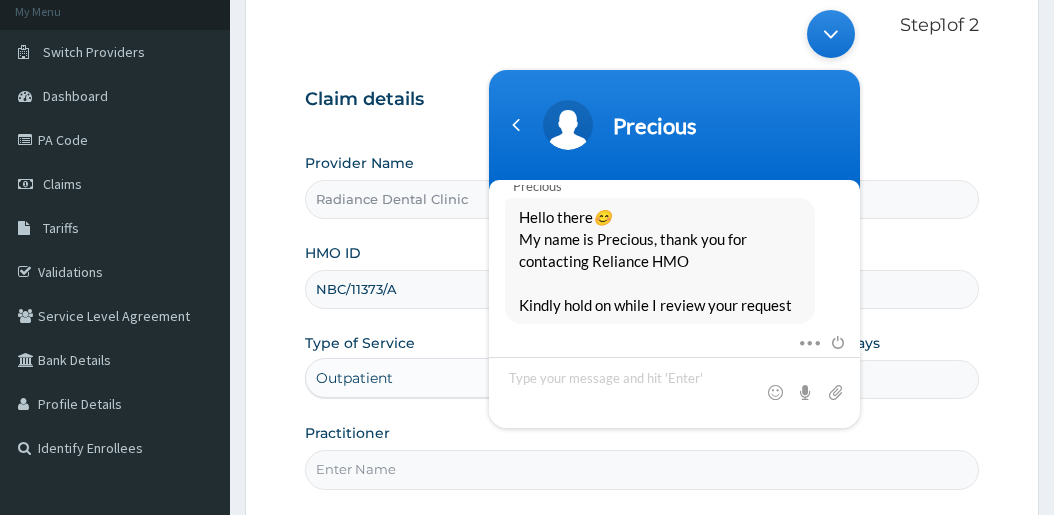 drag, startPoint x: 792, startPoint y: 135, endPoint x: 715, endPoint y: -18, distance: 171.28339 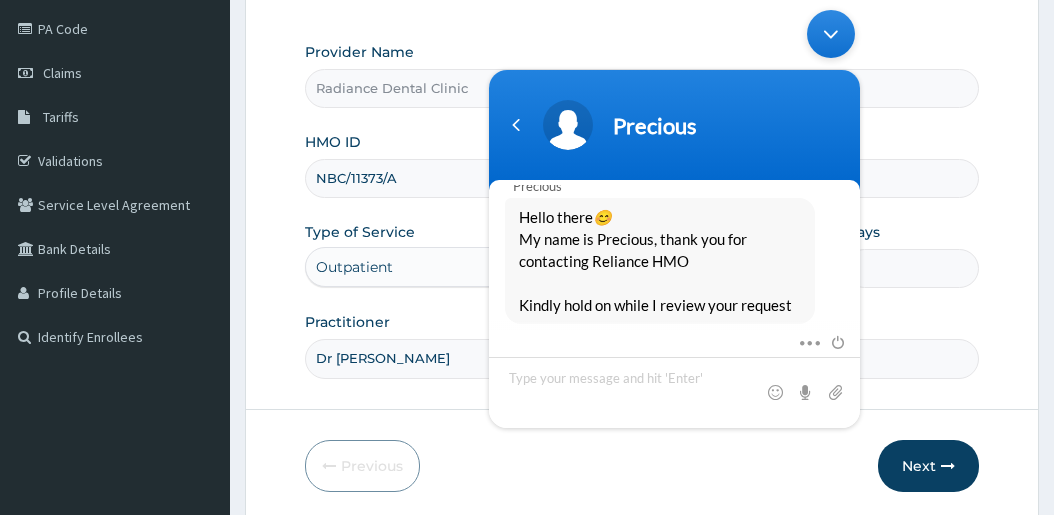 scroll, scrollTop: 240, scrollLeft: 0, axis: vertical 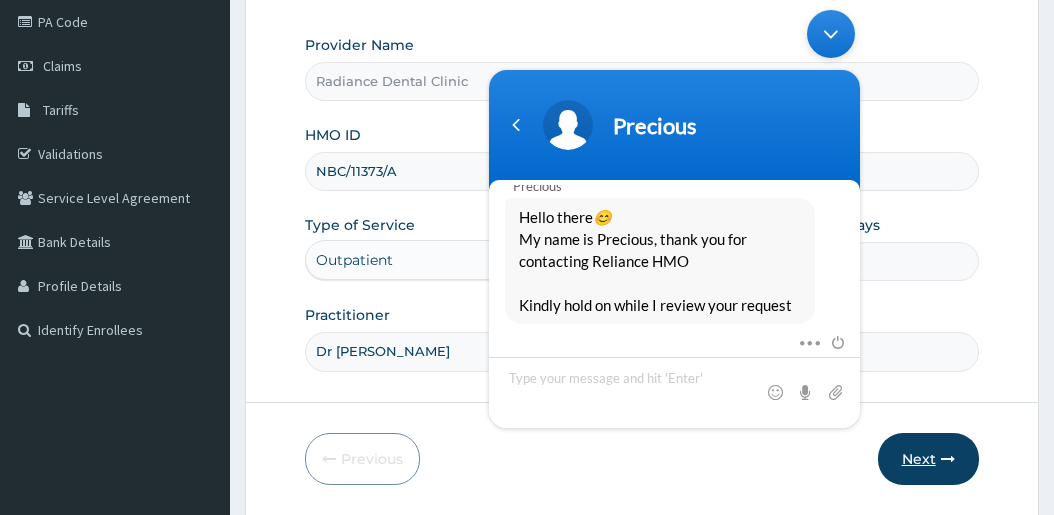 type on "Dr Nafisat" 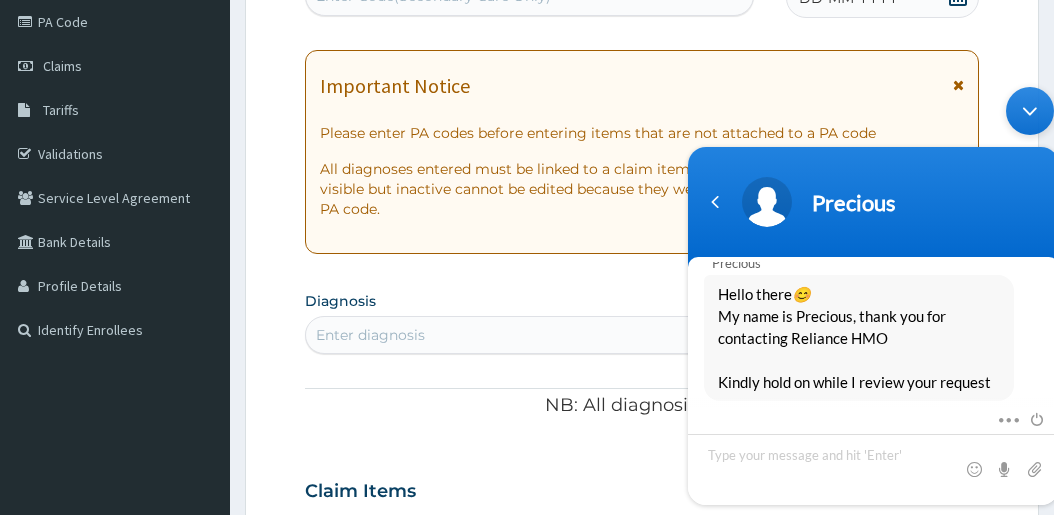 drag, startPoint x: 961, startPoint y: 192, endPoint x: 1031, endPoint y: 219, distance: 75.026665 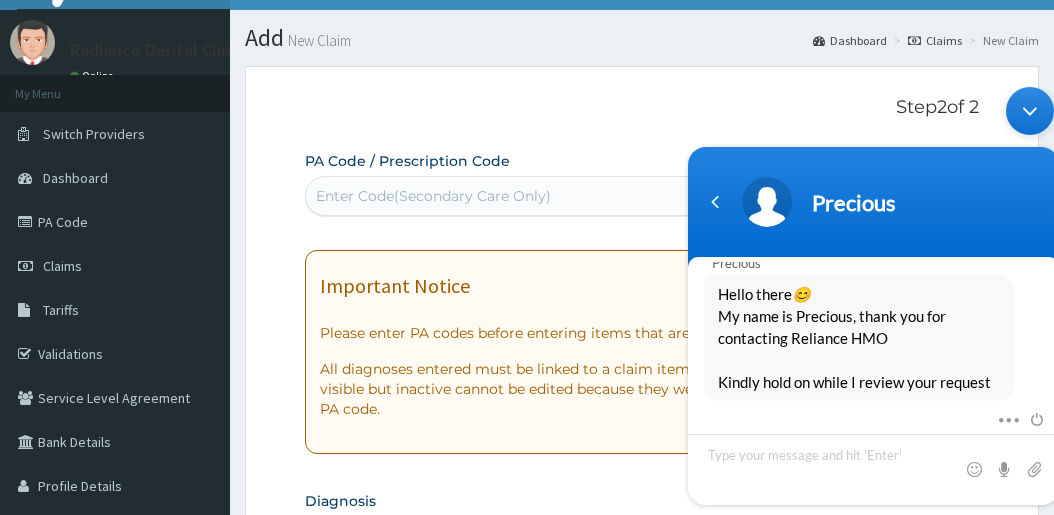 scroll, scrollTop: 46, scrollLeft: 0, axis: vertical 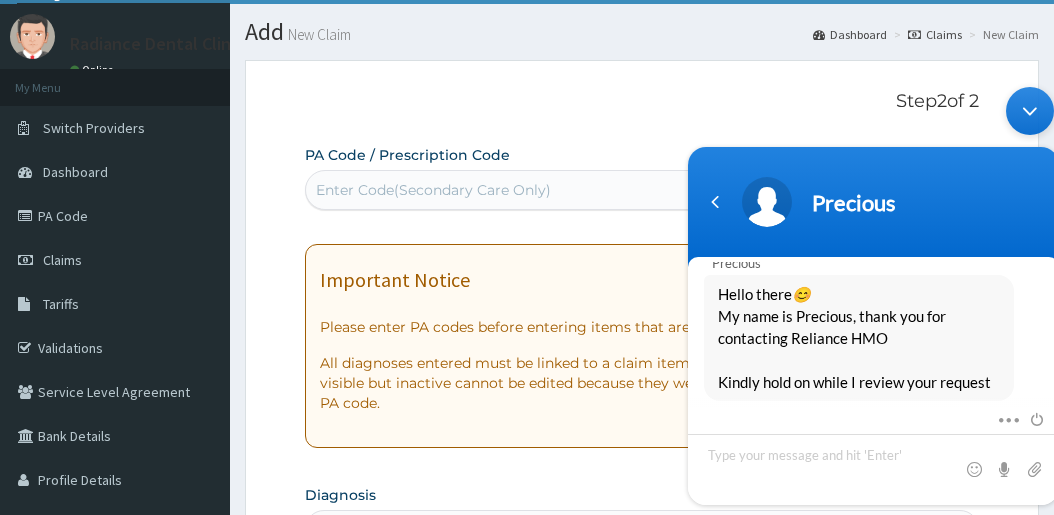 click on "Enter Code(Secondary Care Only)" at bounding box center (433, 190) 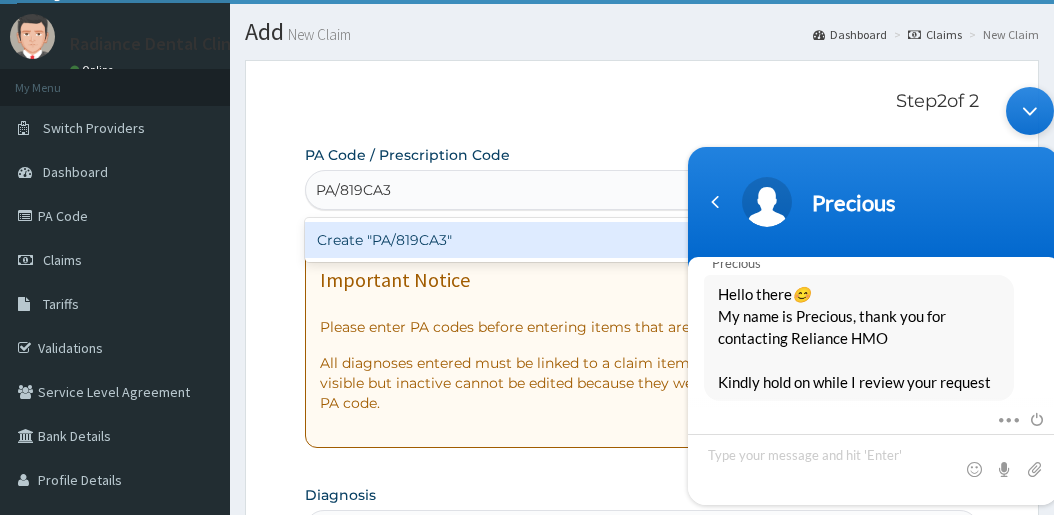 click on "Create "PA/819CA3"" at bounding box center (529, 240) 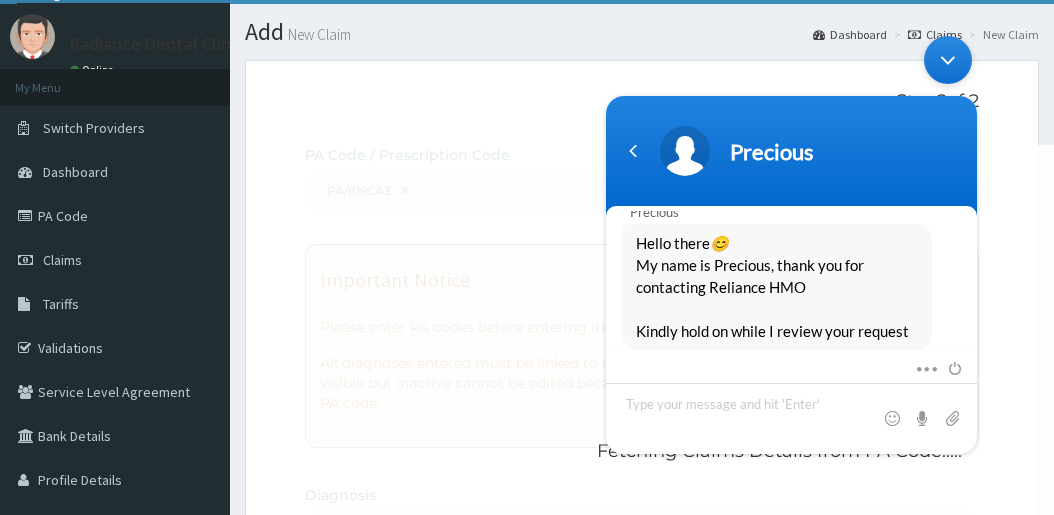 drag, startPoint x: 855, startPoint y: 135, endPoint x: 833, endPoint y: 149, distance: 26.076809 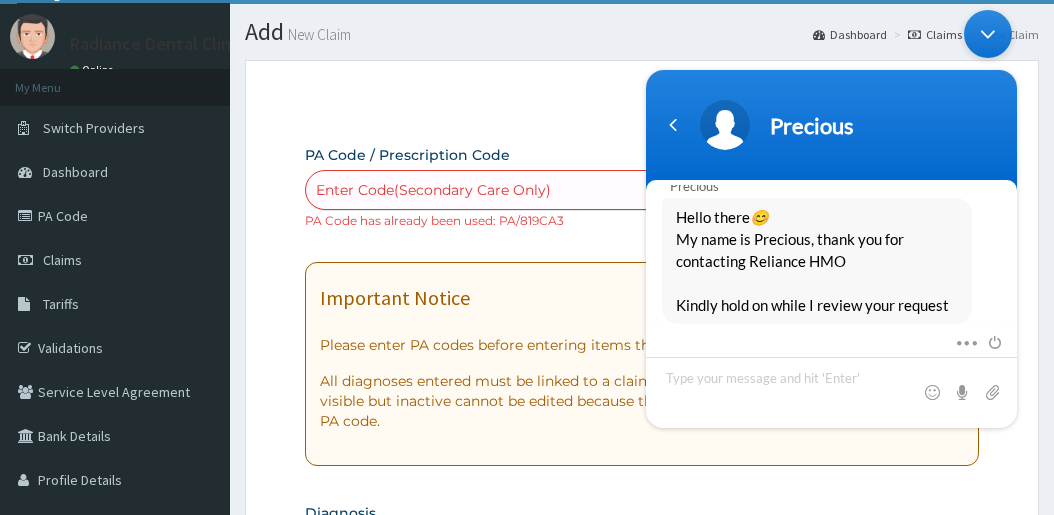 drag, startPoint x: 819, startPoint y: 103, endPoint x: 618, endPoint y: 165, distance: 210.34496 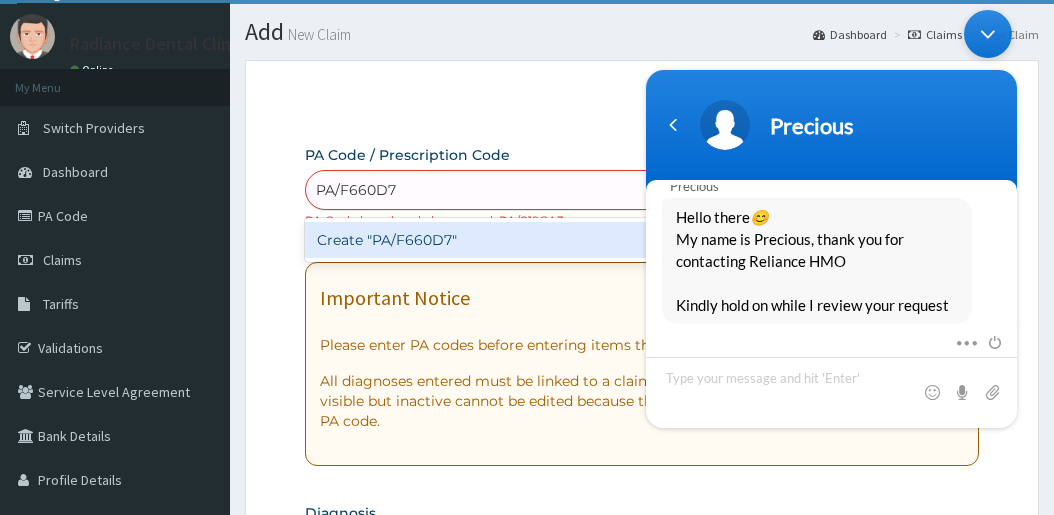type 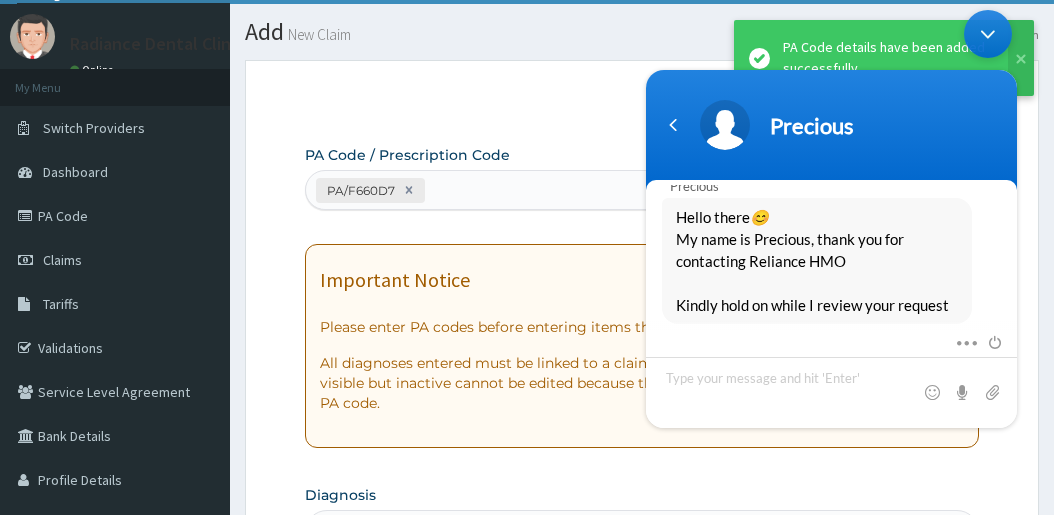scroll, scrollTop: 595, scrollLeft: 0, axis: vertical 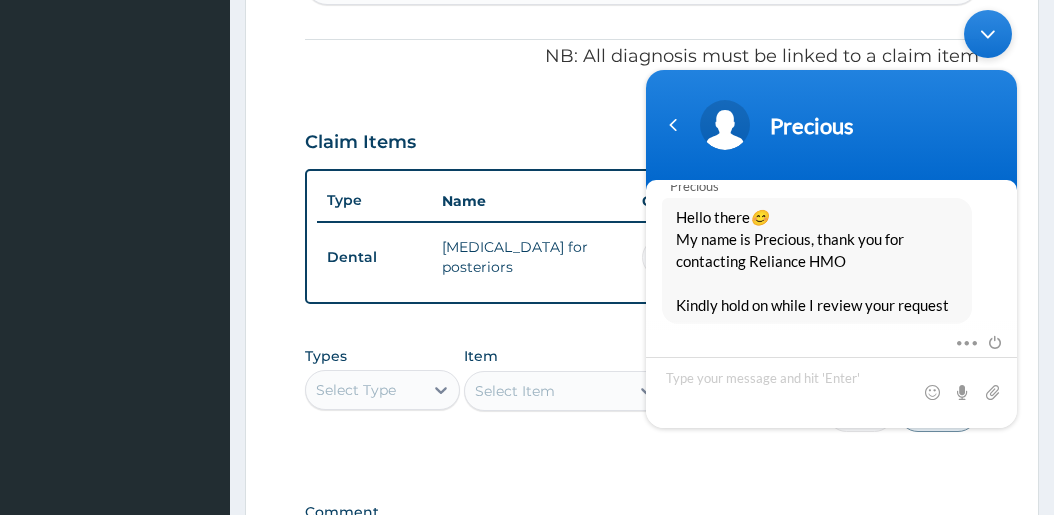 click on "PA Code / Prescription Code PA/F660D7 Encounter Date 11-07-2025 Important Notice Please enter PA codes before entering items that are not attached to a PA code   All diagnoses entered must be linked to a claim item. Diagnosis & Claim Items that are visible but inactive cannot be edited because they were imported from an already approved PA code. Diagnosis Pulpitis confirmed NB: All diagnosis must be linked to a claim item Claim Items Type Name Quantity Unit Price Total Price Pair Diagnosis Actions Dental root canal treatment for posteriors 1 47149.99999999999 47150.00 Pulpitis Delete Types Select Type Item Select Item Pair Diagnosis Select Diagnosis Unit Price 0 Add Comment" at bounding box center (641, 89) 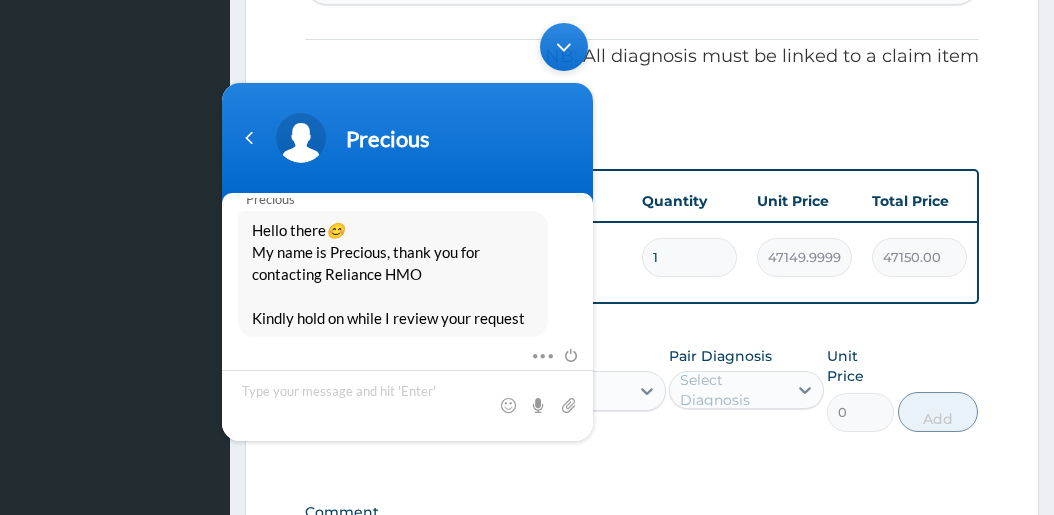click on "Precious" at bounding box center (407, 138) 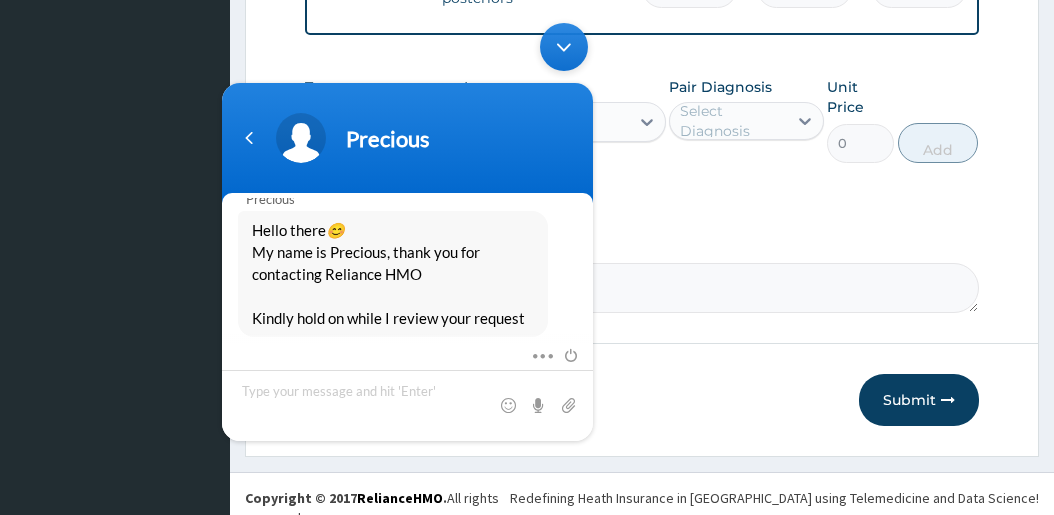 scroll, scrollTop: 887, scrollLeft: 0, axis: vertical 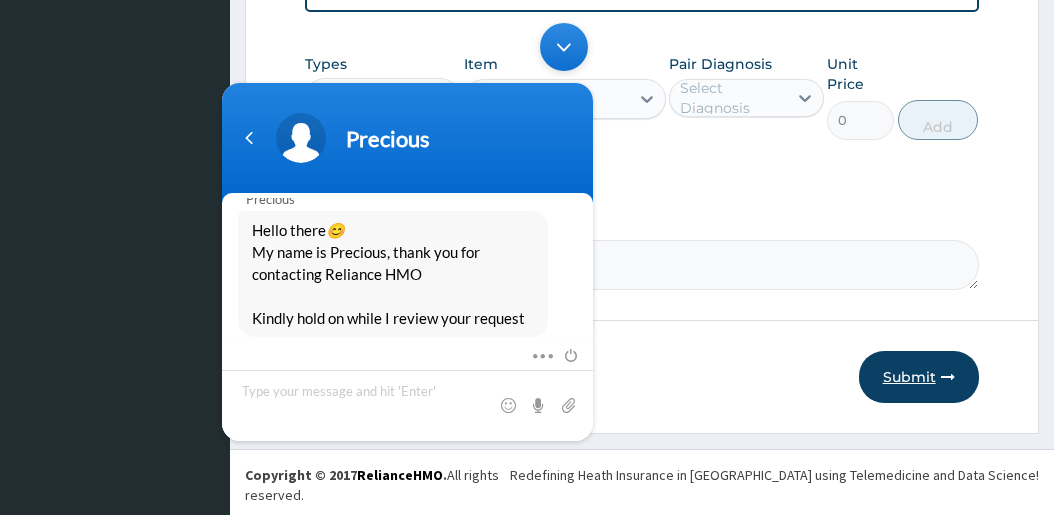 click on "Submit" at bounding box center [919, 377] 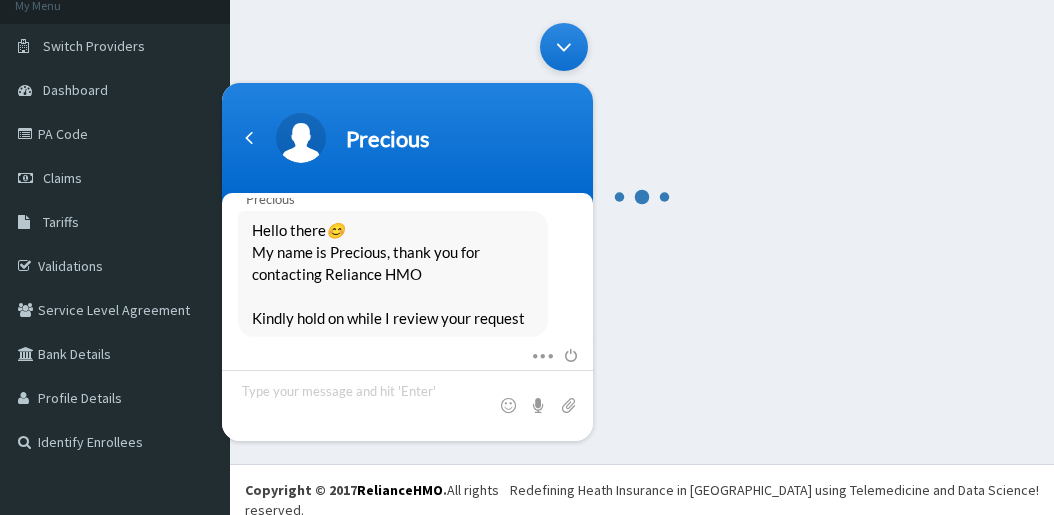 scroll, scrollTop: 887, scrollLeft: 0, axis: vertical 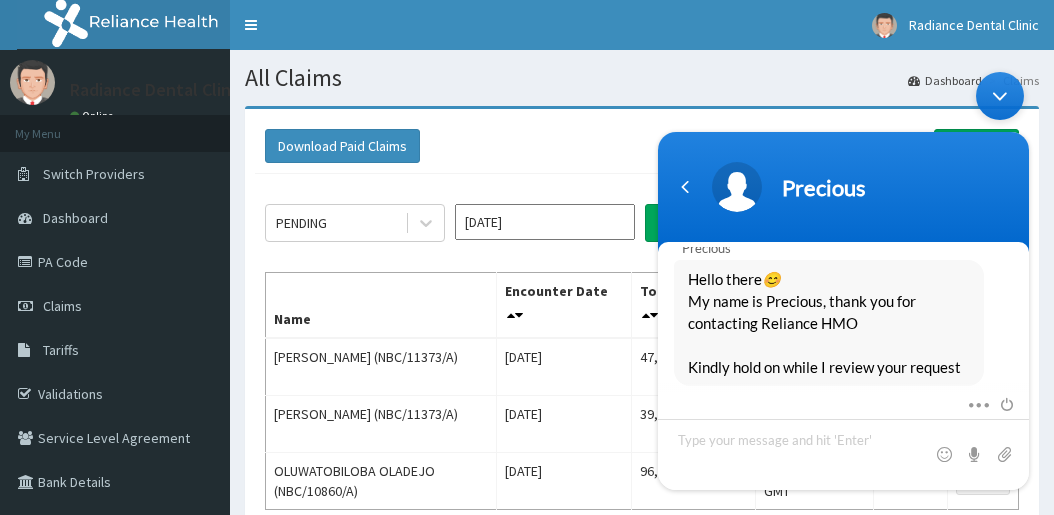 click on "You  Good afternoon [PERSON_NAME] Provider Portal Assistant  Hello ! Welcome to Reliance Health! 🙋🏾‍♀️ My name is [PERSON_NAME]. What can I help you with? I'm designed to help with common questions like access to care, plan renewal, booking appointments, and more. If your request falls outside of these topics, please use the buttons to get connected to an agent for top-notch support. For the best experience in resolving your concerns and inquiries, be sure to use the buttons provided. Let’s get started! You  Issue With Claims [PERSON_NAME] Provider Portal Assistant  Oh, I'm sorry to hear about your claims issues. Please indicate where you're having problems.  I noticed you've been away for a bit. Is there anything else I might help you with? You  Paid claims [PERSON_NAME] Provider Portal Assistant  Oh, I'm sorry to hear about your claims issues. Please indicate where you're having problems. You  Paid claims [PERSON_NAME] Provider Portal Assistant [PERSON_NAME] Portal Assistant is forwarding the chat Precious  Hello there   😊" at bounding box center [843, 366] 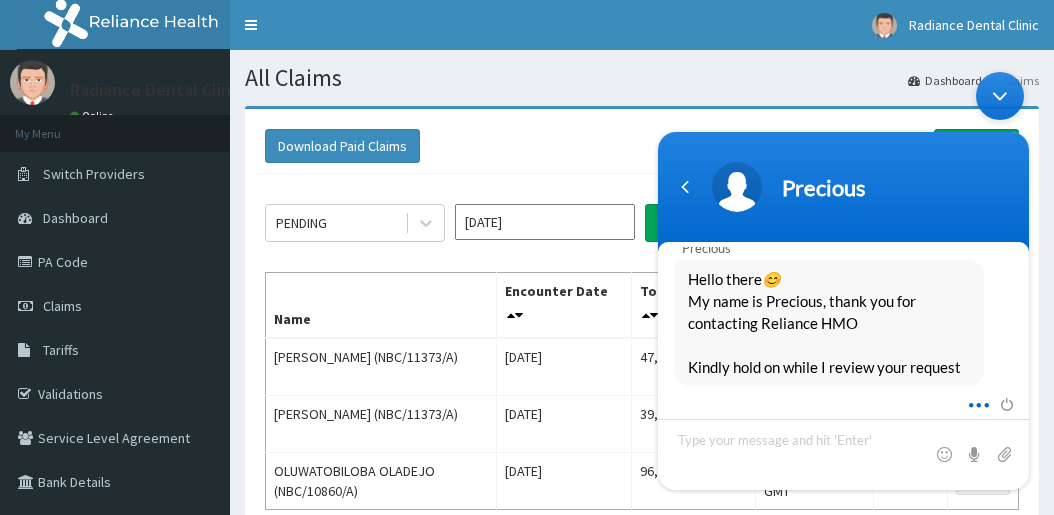 click at bounding box center [973, 402] 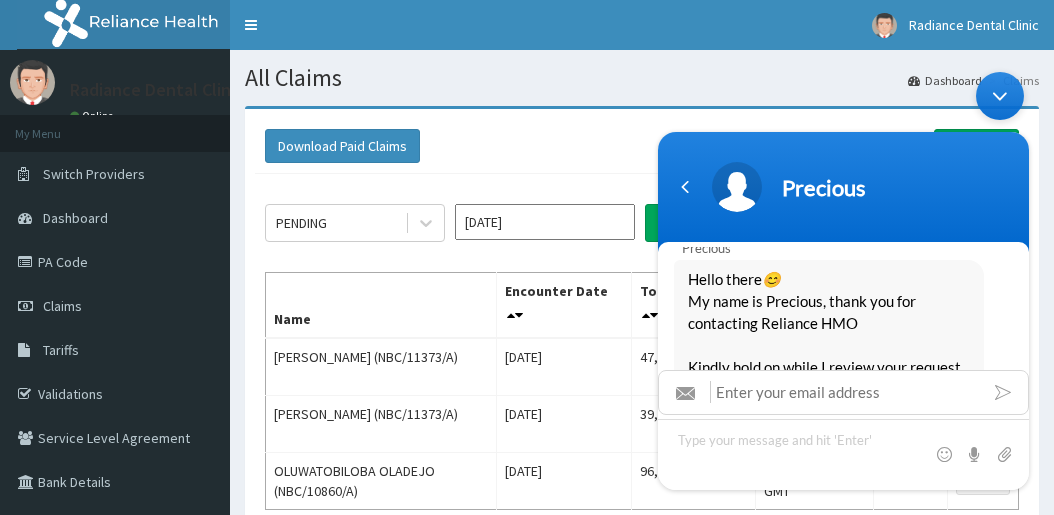 click at bounding box center [845, 392] 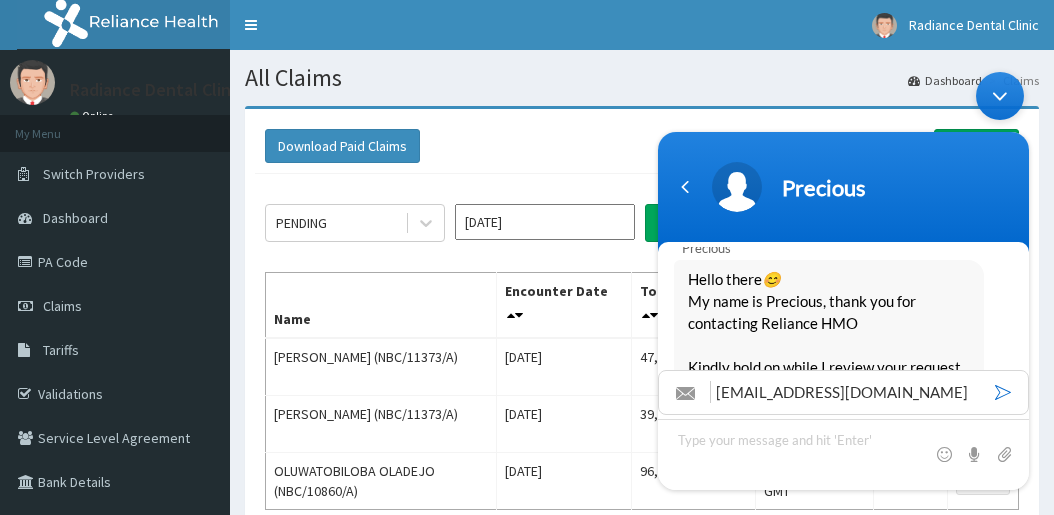 type on "[EMAIL_ADDRESS][DOMAIN_NAME]" 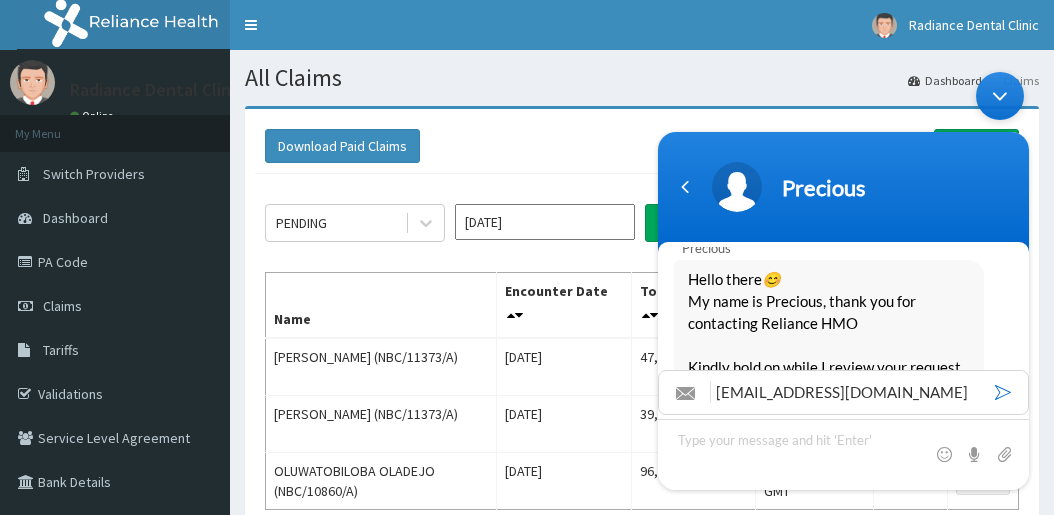 click at bounding box center [1003, 392] 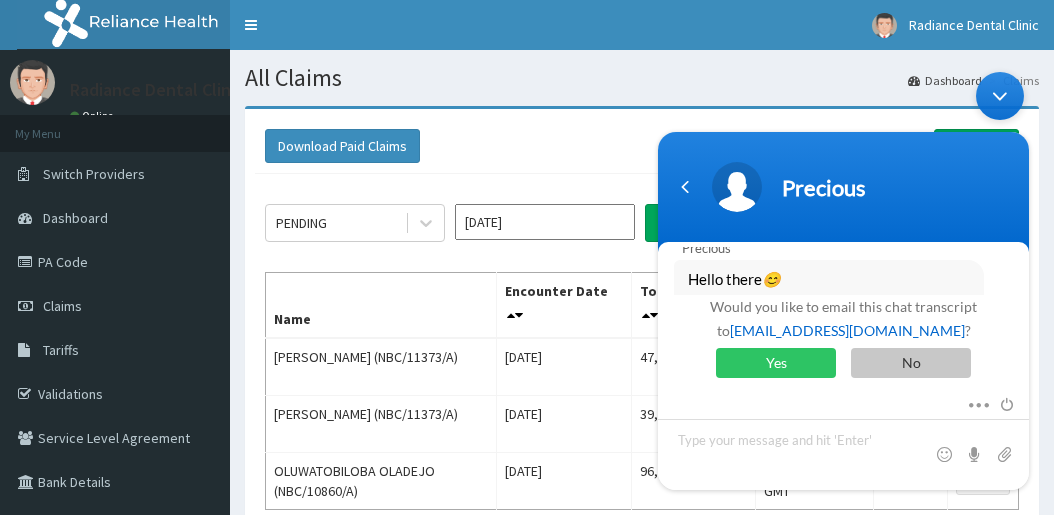 click on "No" at bounding box center [911, 363] 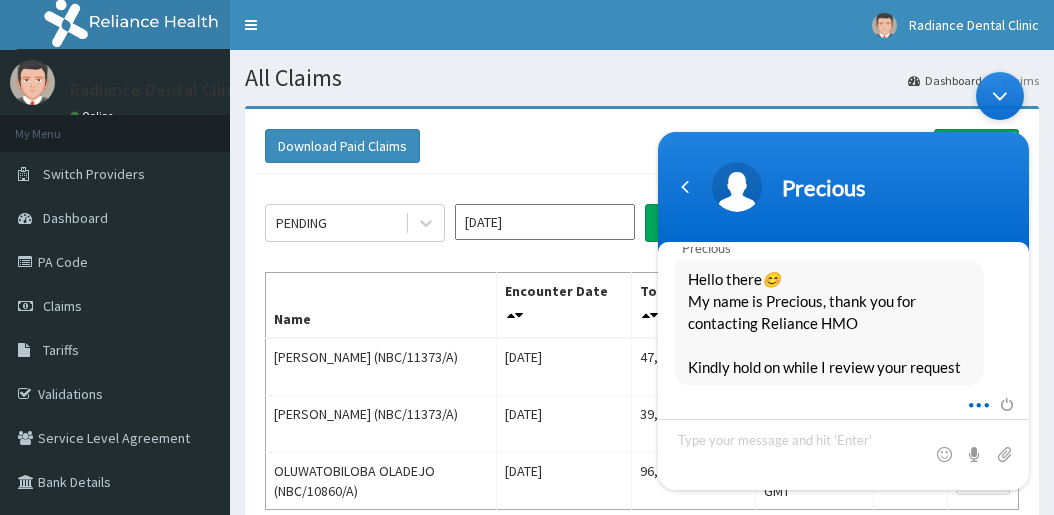 click at bounding box center (973, 402) 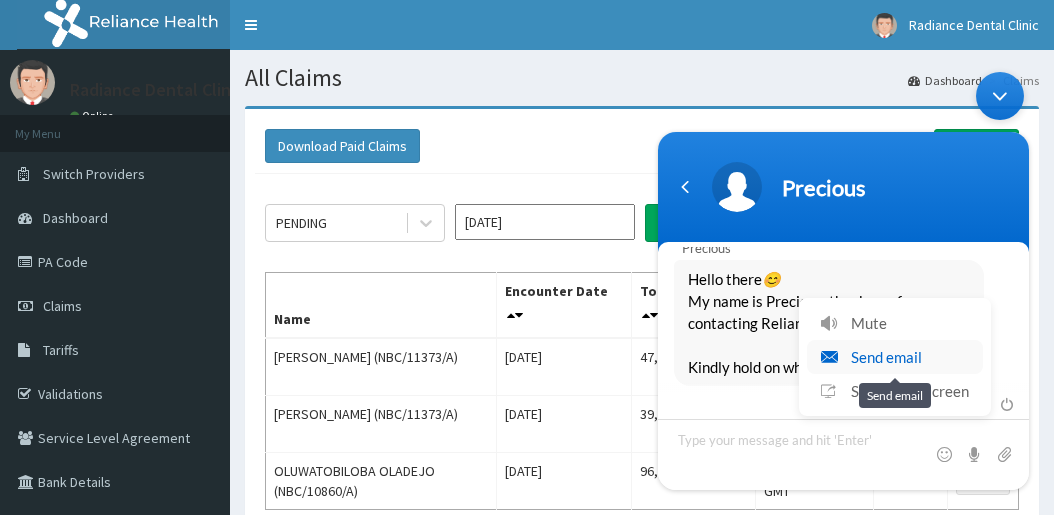 click on "Send email" at bounding box center (895, 357) 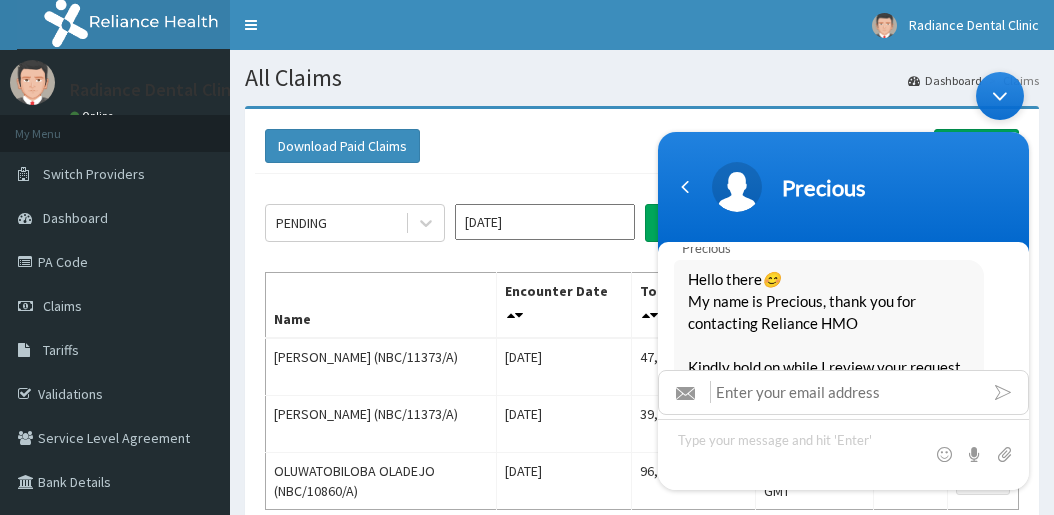 click at bounding box center (845, 392) 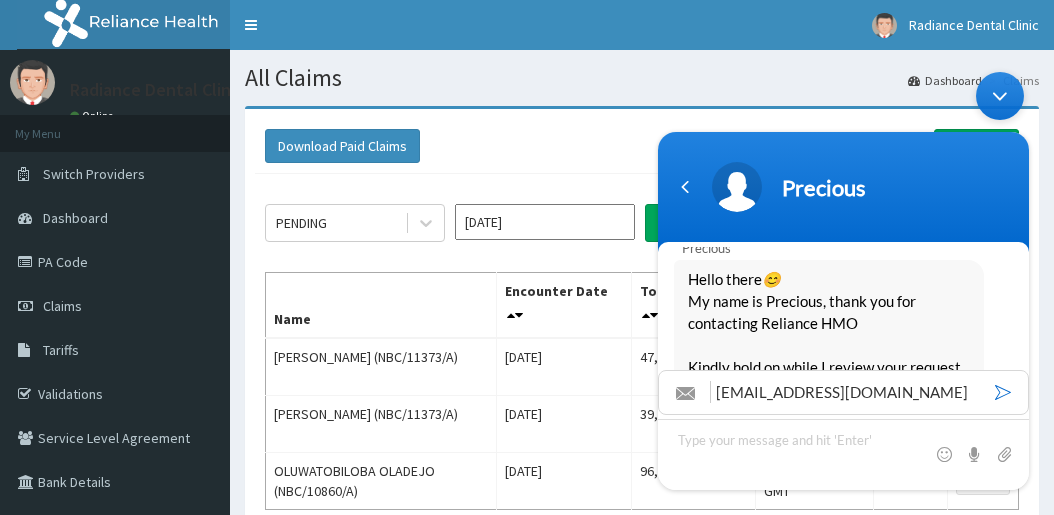 type on "[EMAIL_ADDRESS][DOMAIN_NAME]" 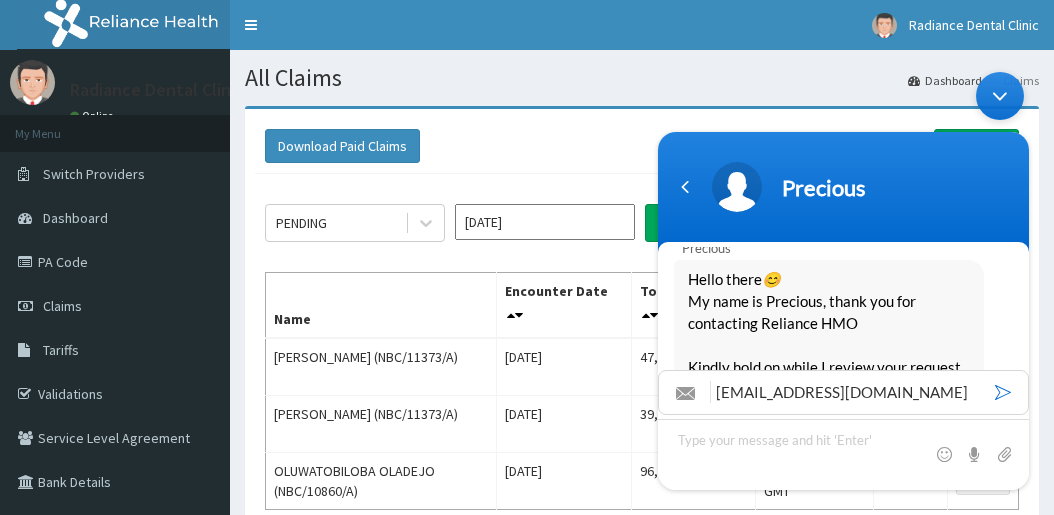 click at bounding box center [1003, 392] 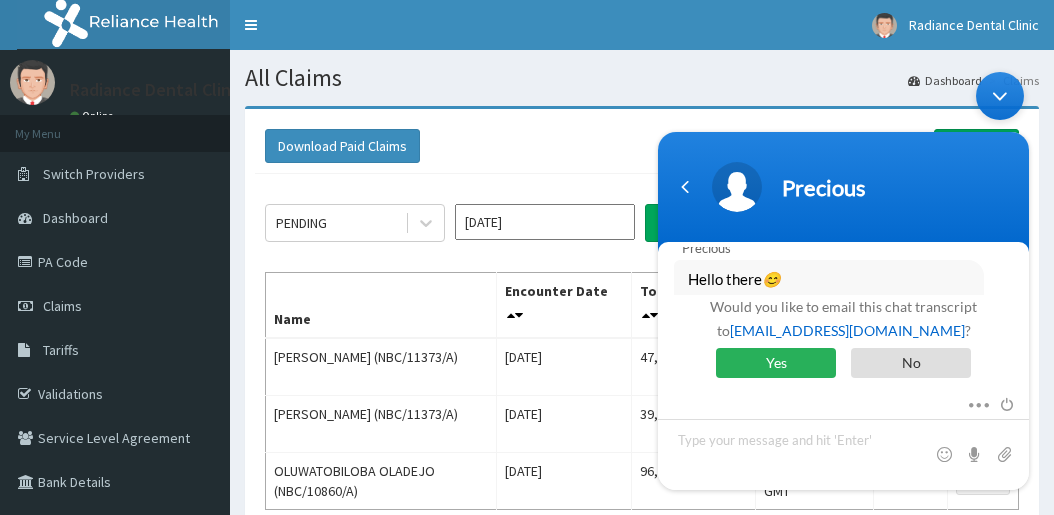 click on "Yes" at bounding box center (776, 363) 